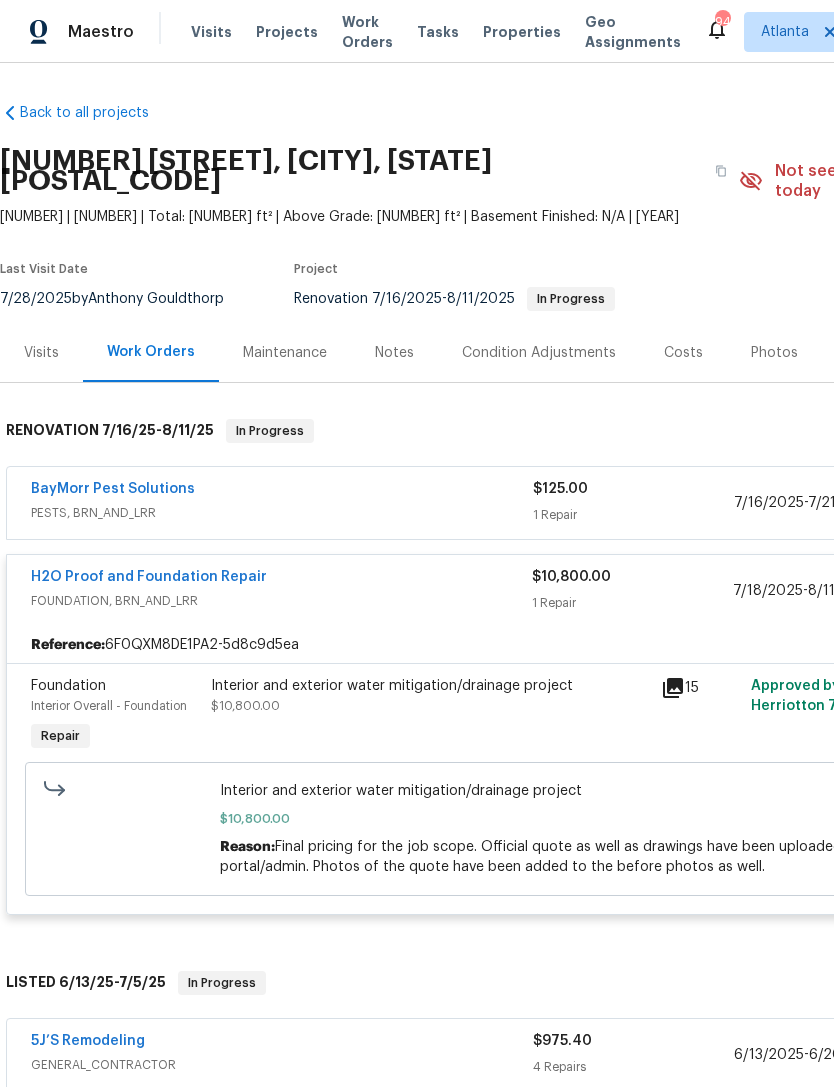 scroll, scrollTop: 0, scrollLeft: 0, axis: both 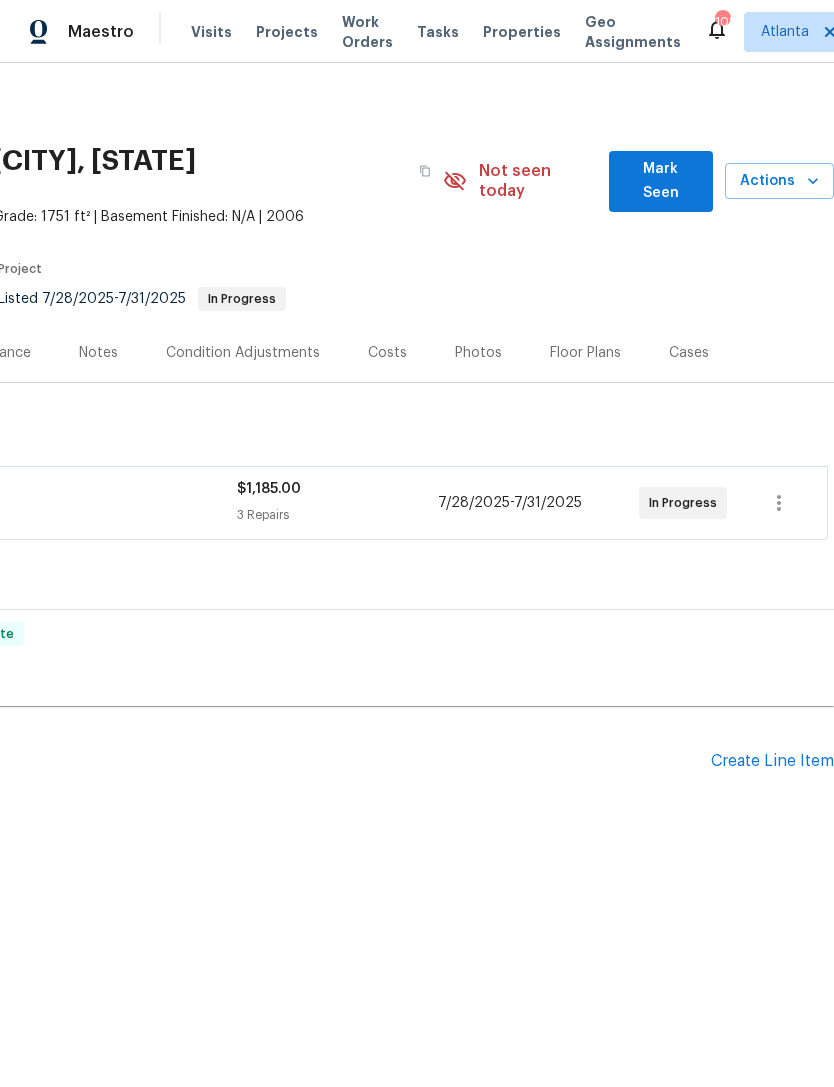 click on "Mark Seen" at bounding box center [661, 181] 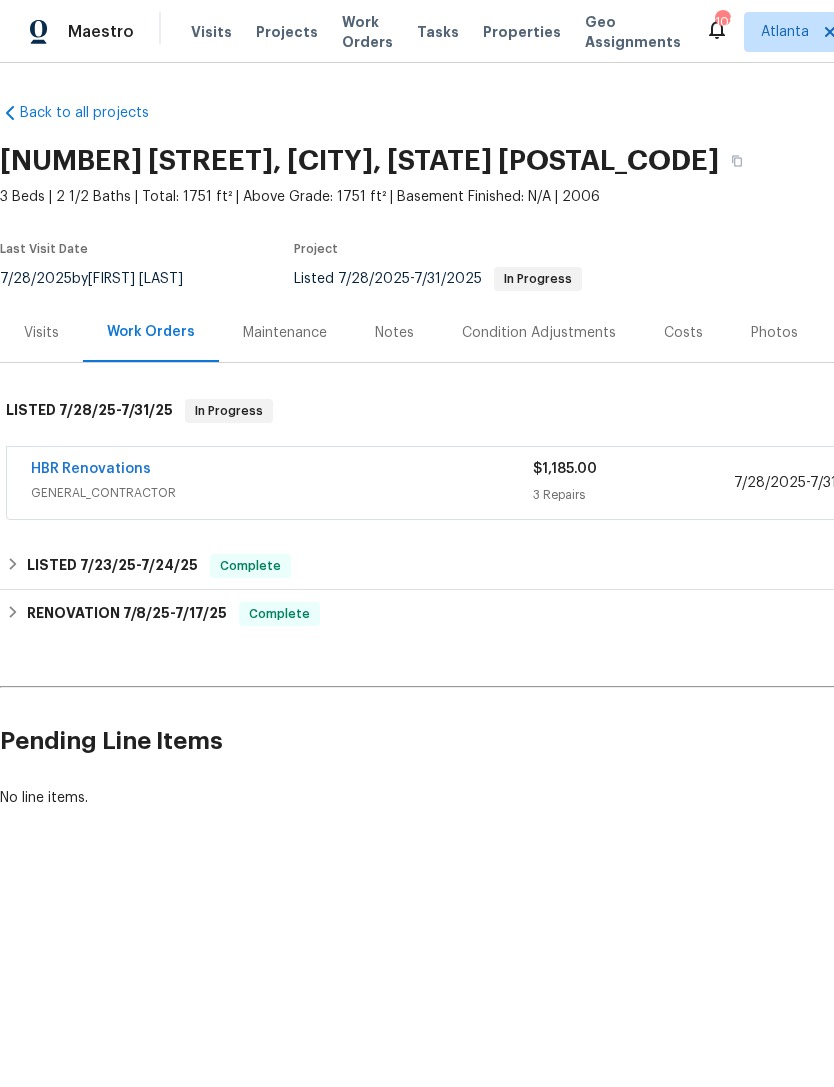 scroll, scrollTop: 0, scrollLeft: 0, axis: both 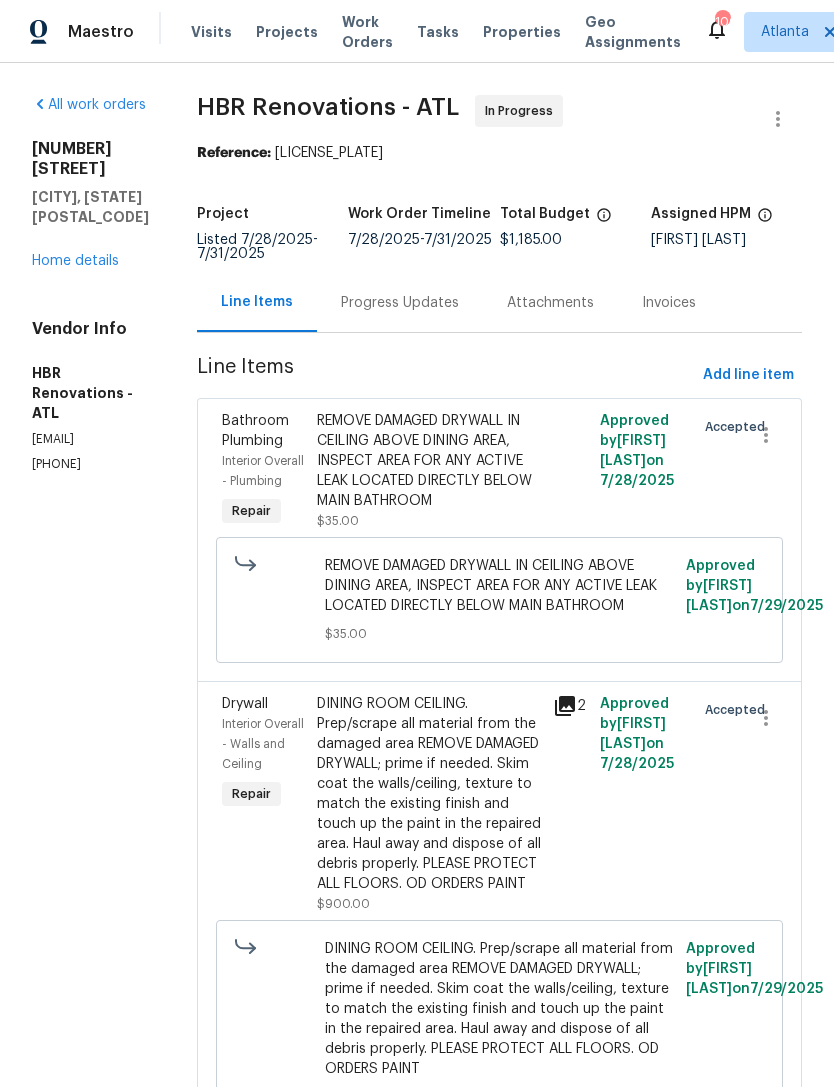 click on "Visits" at bounding box center (211, 32) 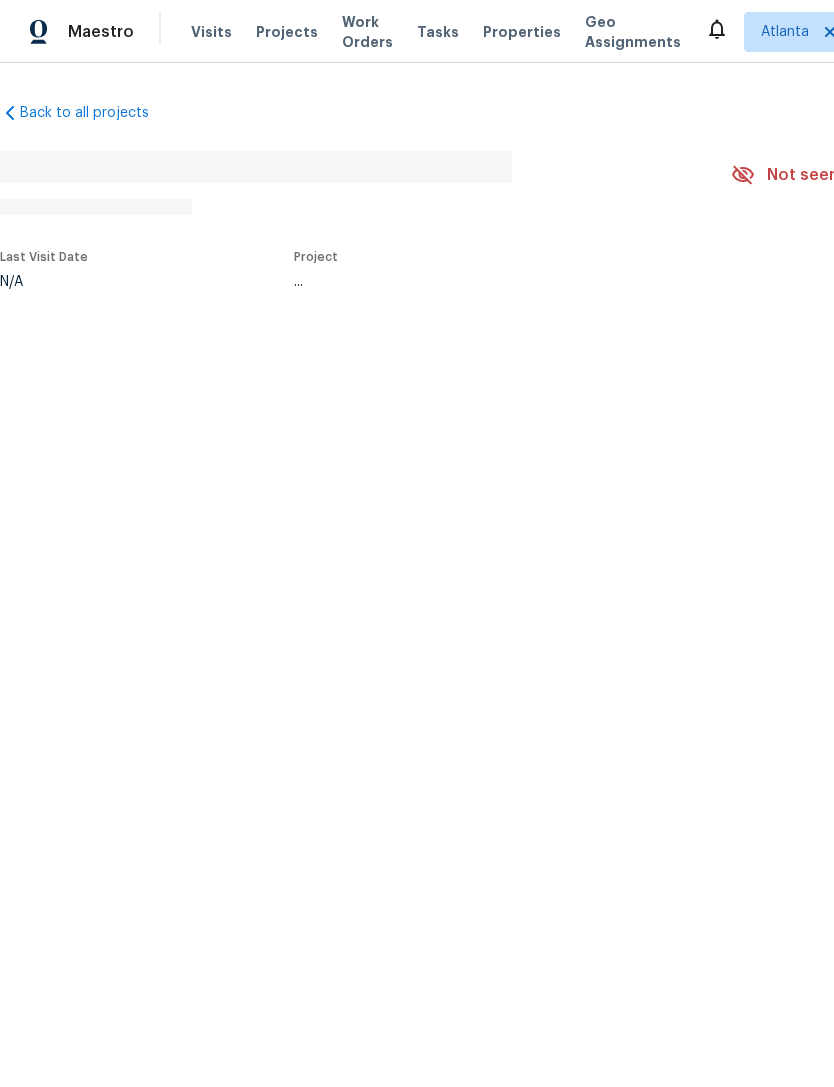 scroll, scrollTop: 0, scrollLeft: 0, axis: both 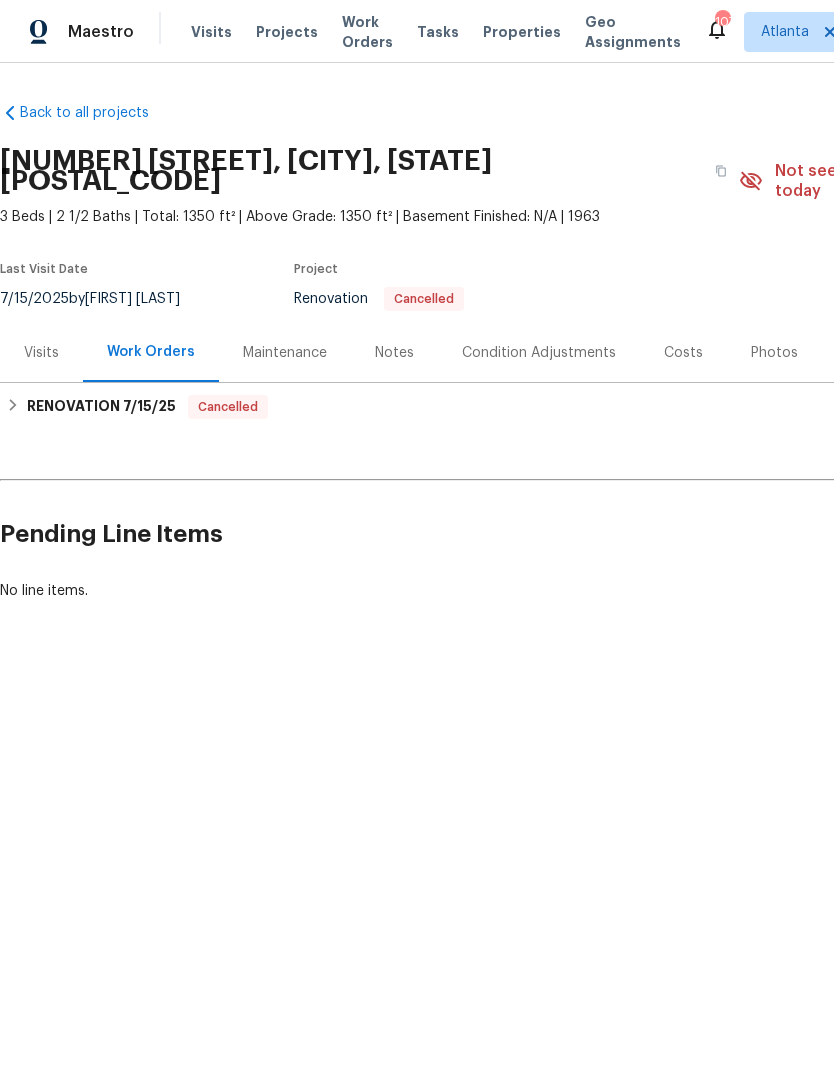 click on "Visits" at bounding box center (41, 353) 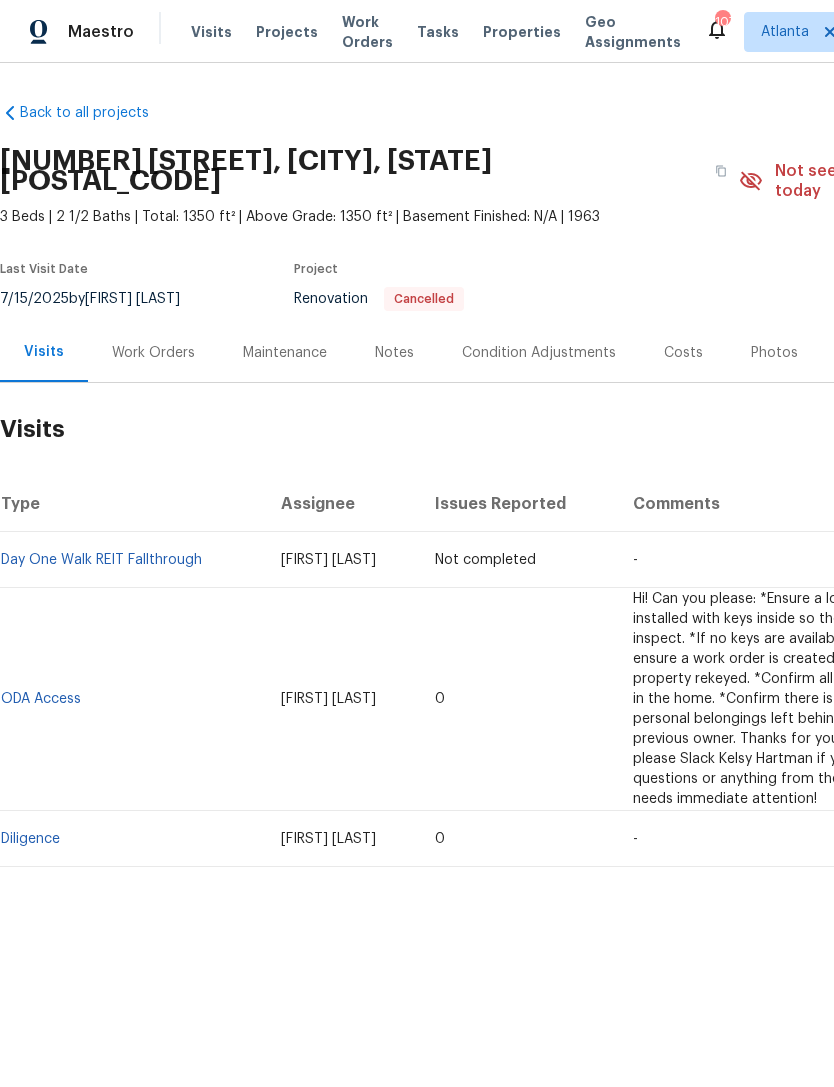 scroll, scrollTop: 0, scrollLeft: 0, axis: both 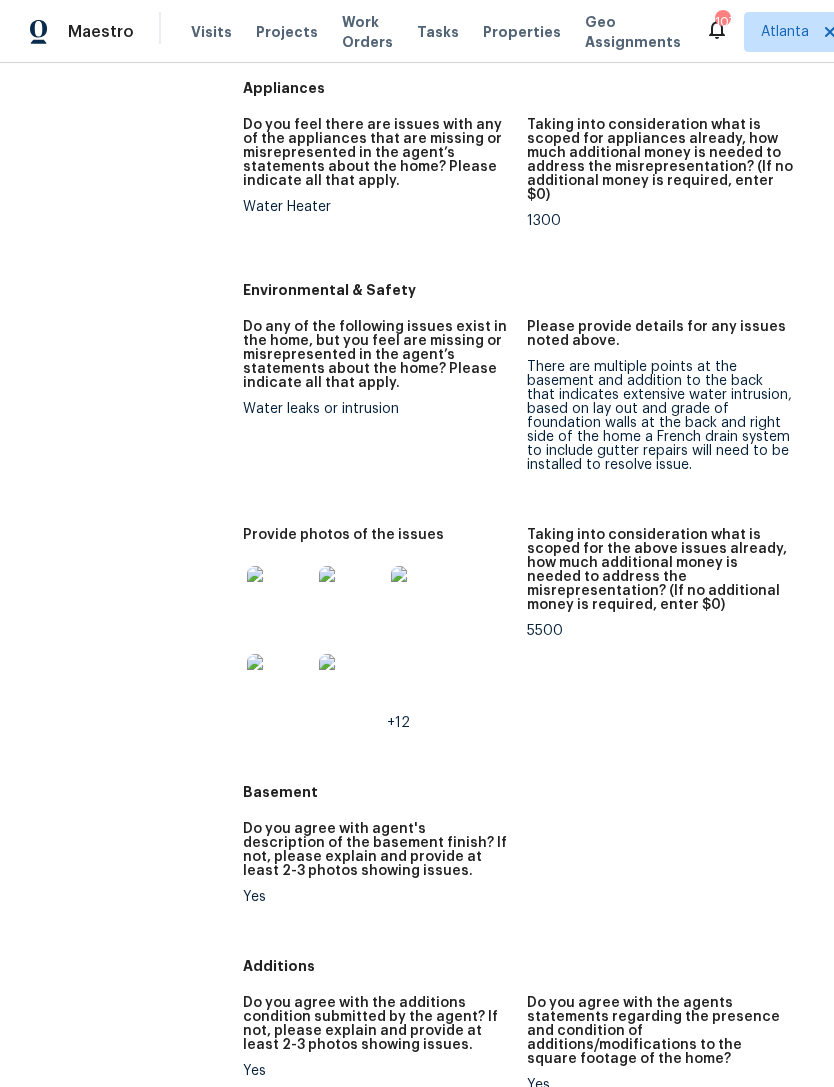 click at bounding box center [279, 598] 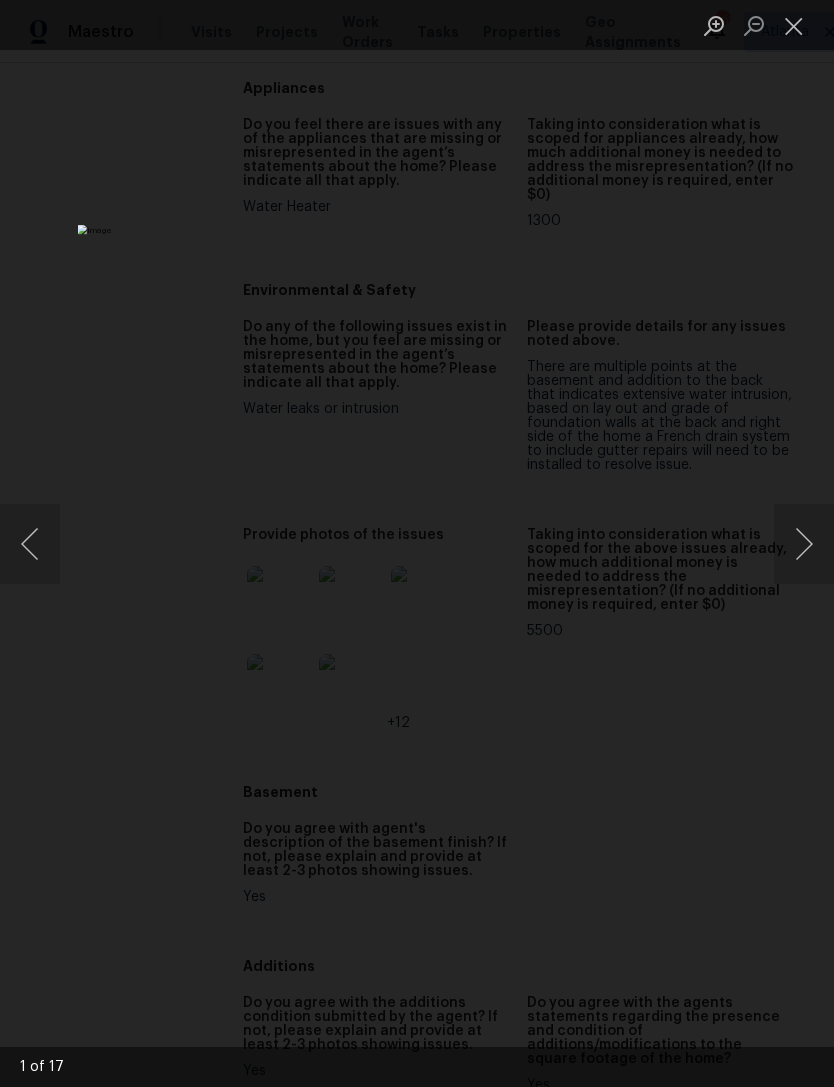 click at bounding box center (804, 544) 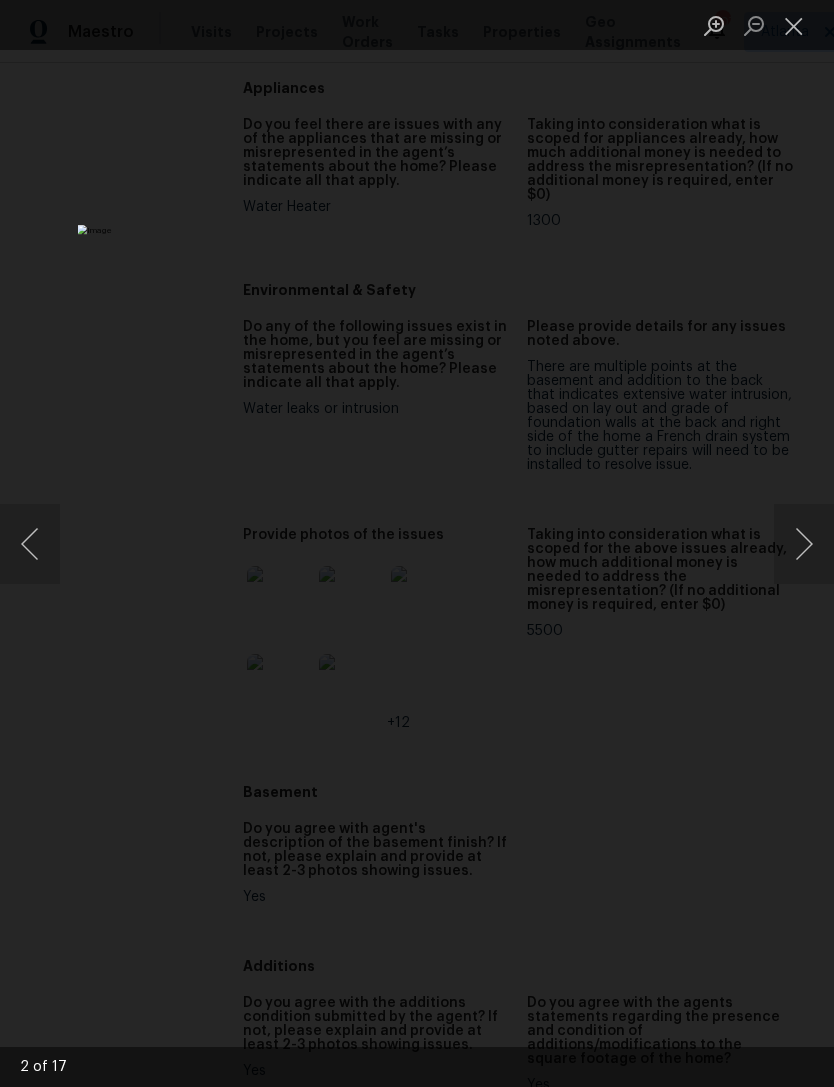 click at bounding box center [804, 544] 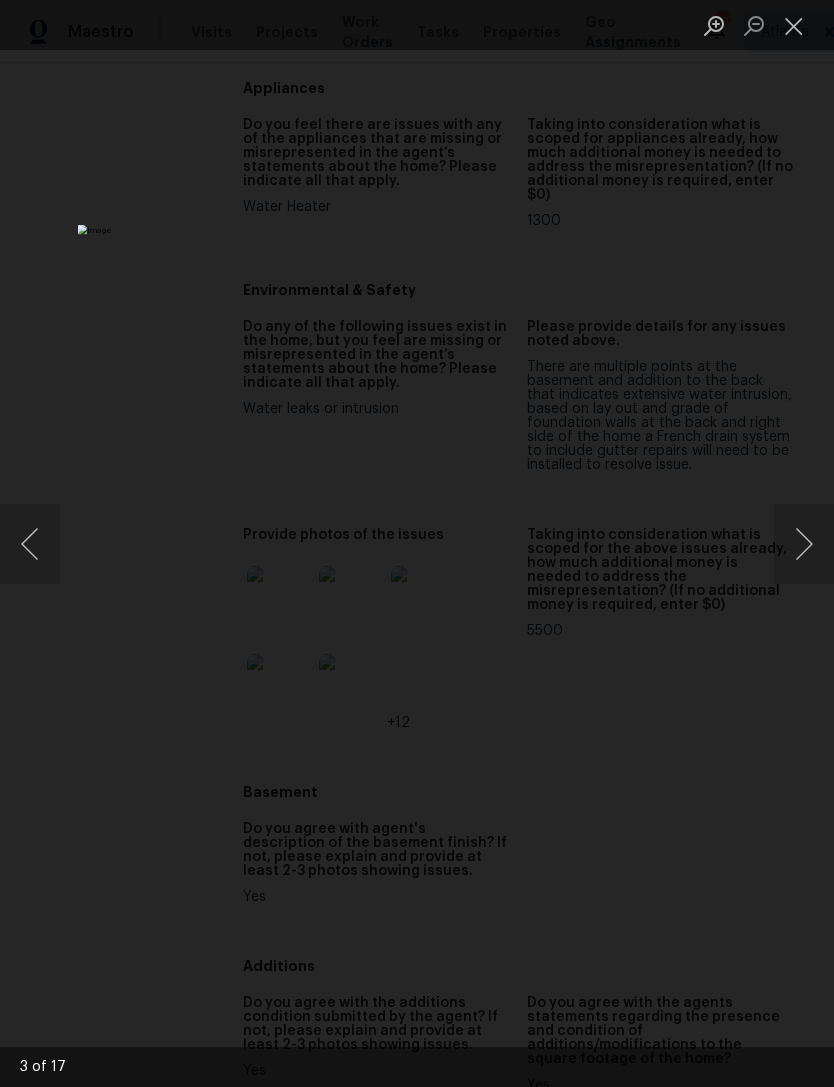 click at bounding box center [804, 544] 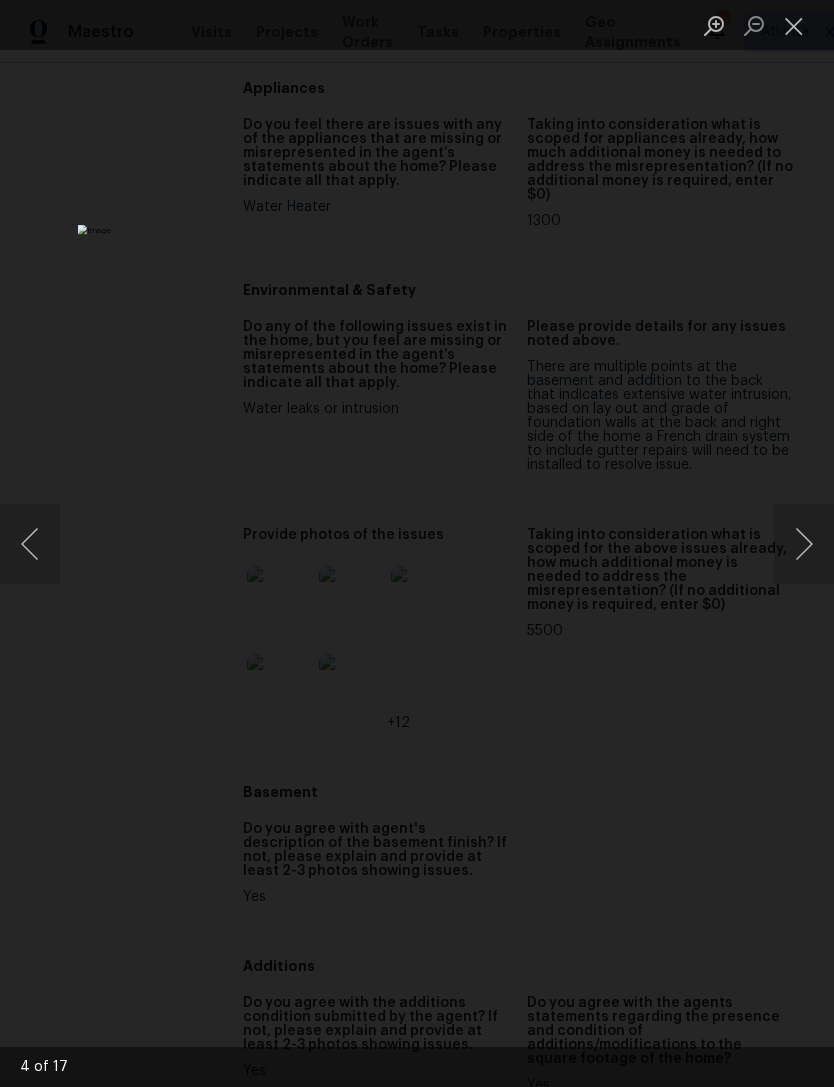 click at bounding box center [804, 544] 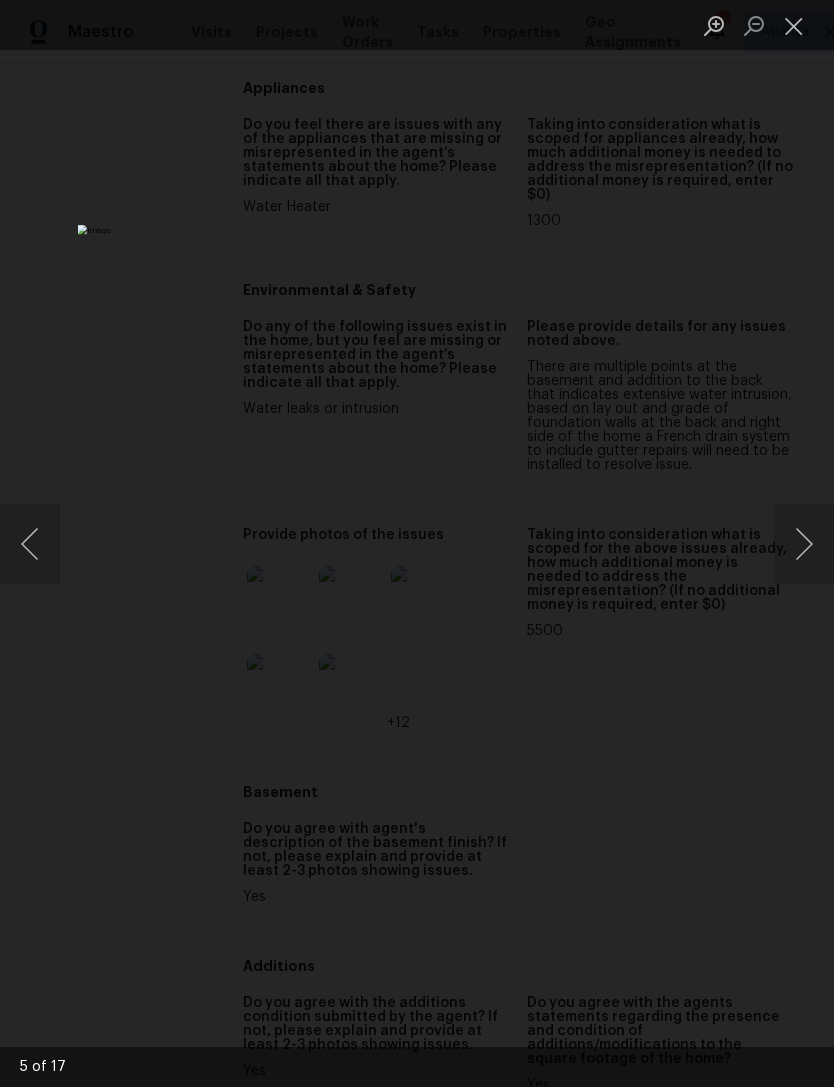 click at bounding box center [804, 544] 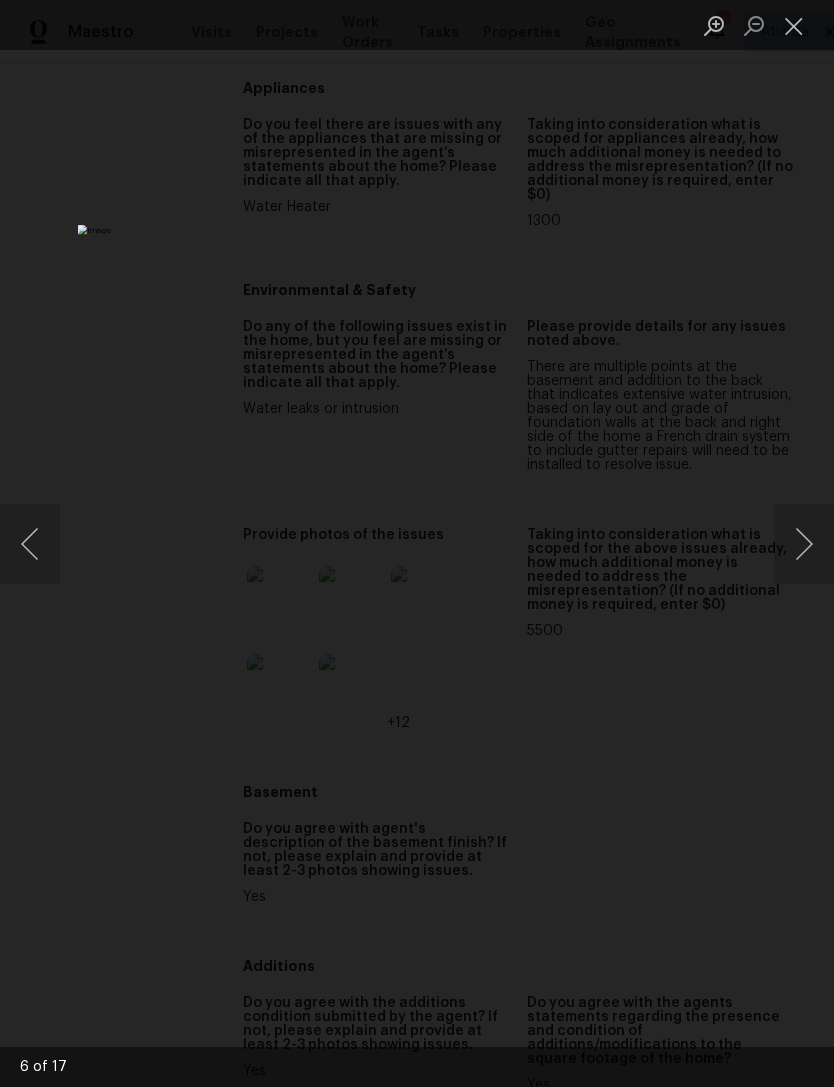 click at bounding box center [804, 544] 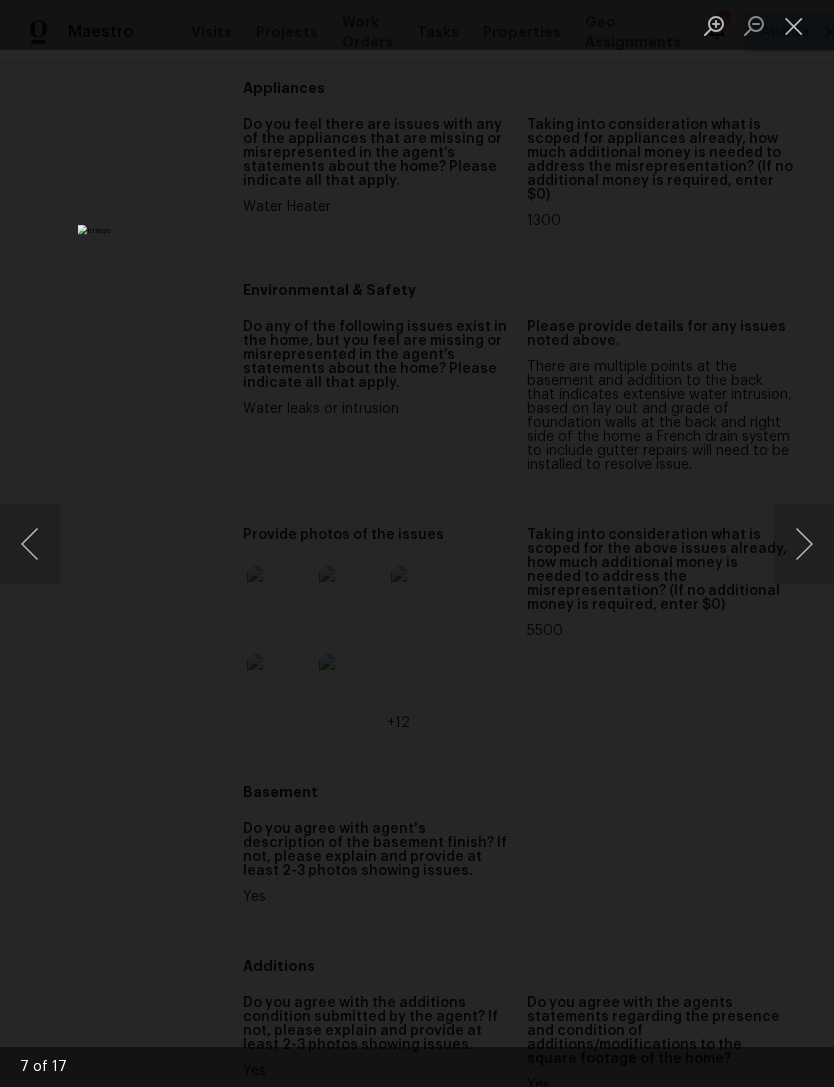 click at bounding box center [804, 544] 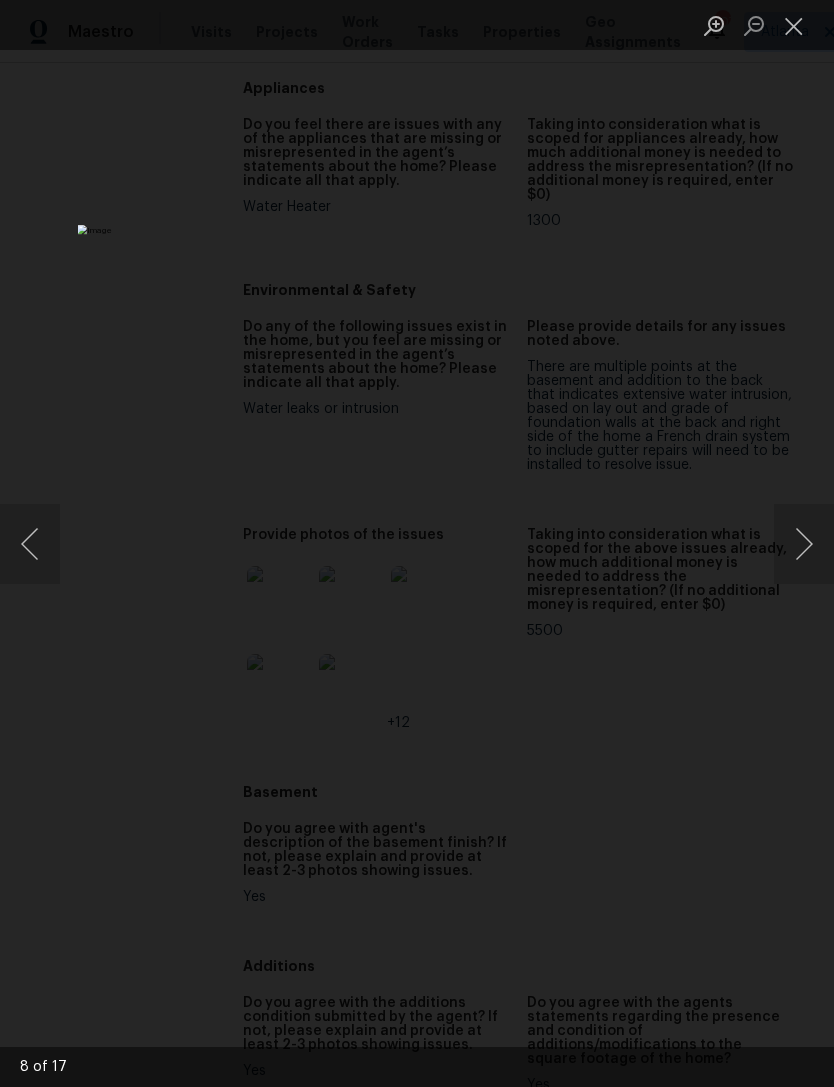 click at bounding box center [804, 544] 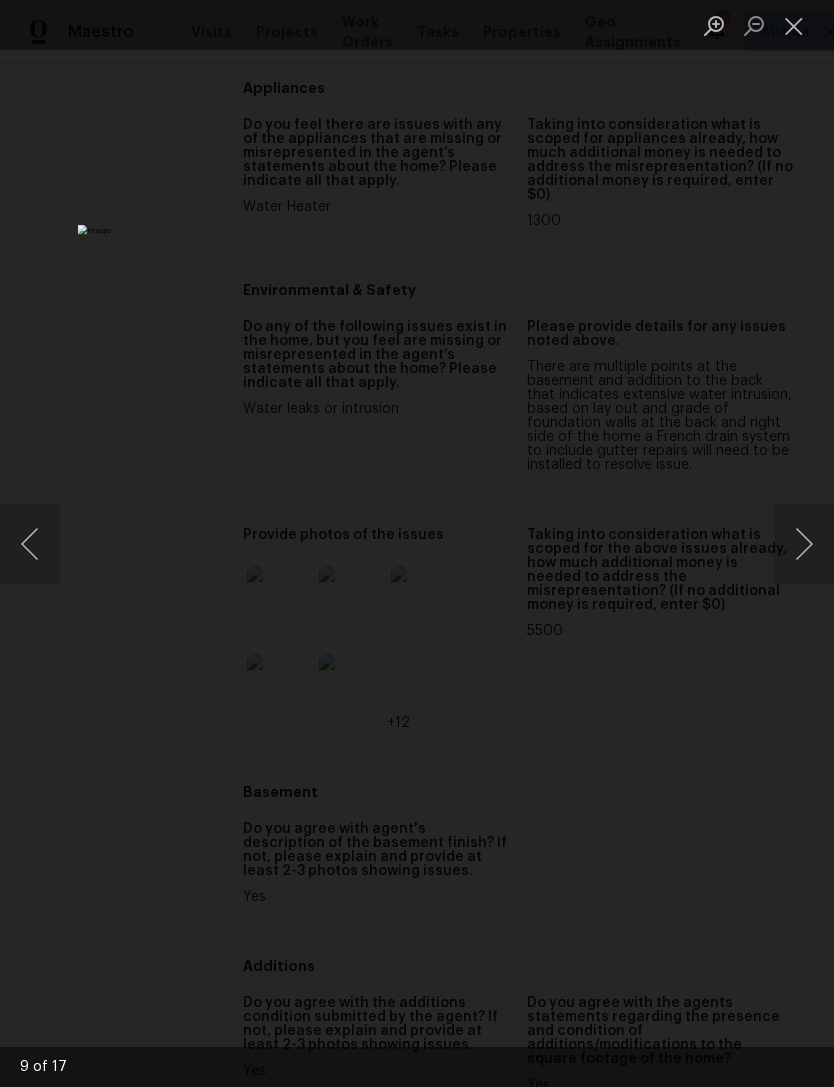 click at bounding box center (804, 544) 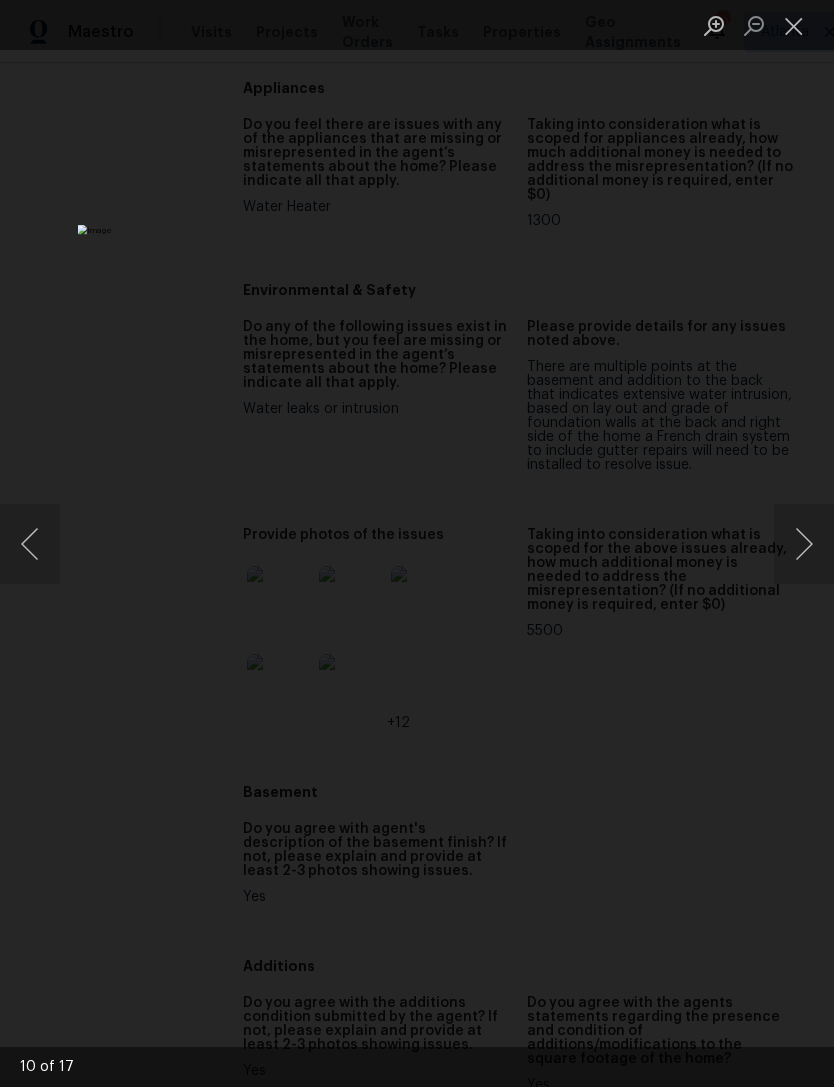 click at bounding box center [804, 544] 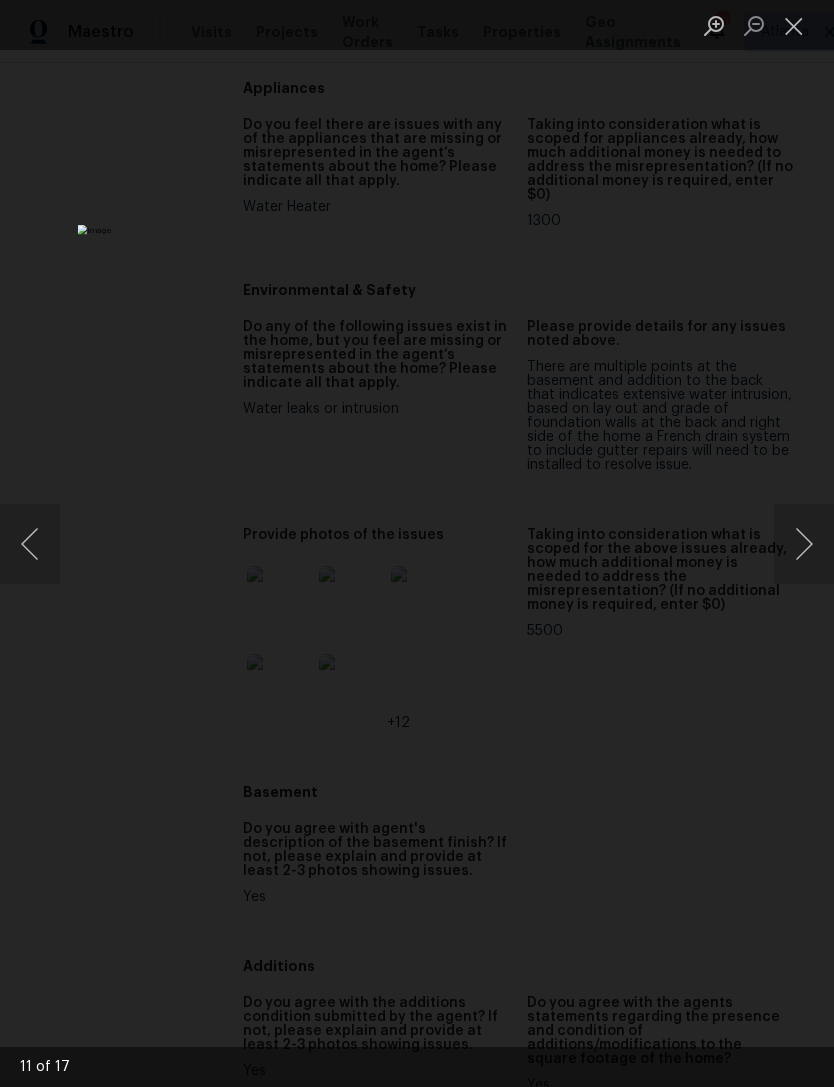 click at bounding box center [804, 544] 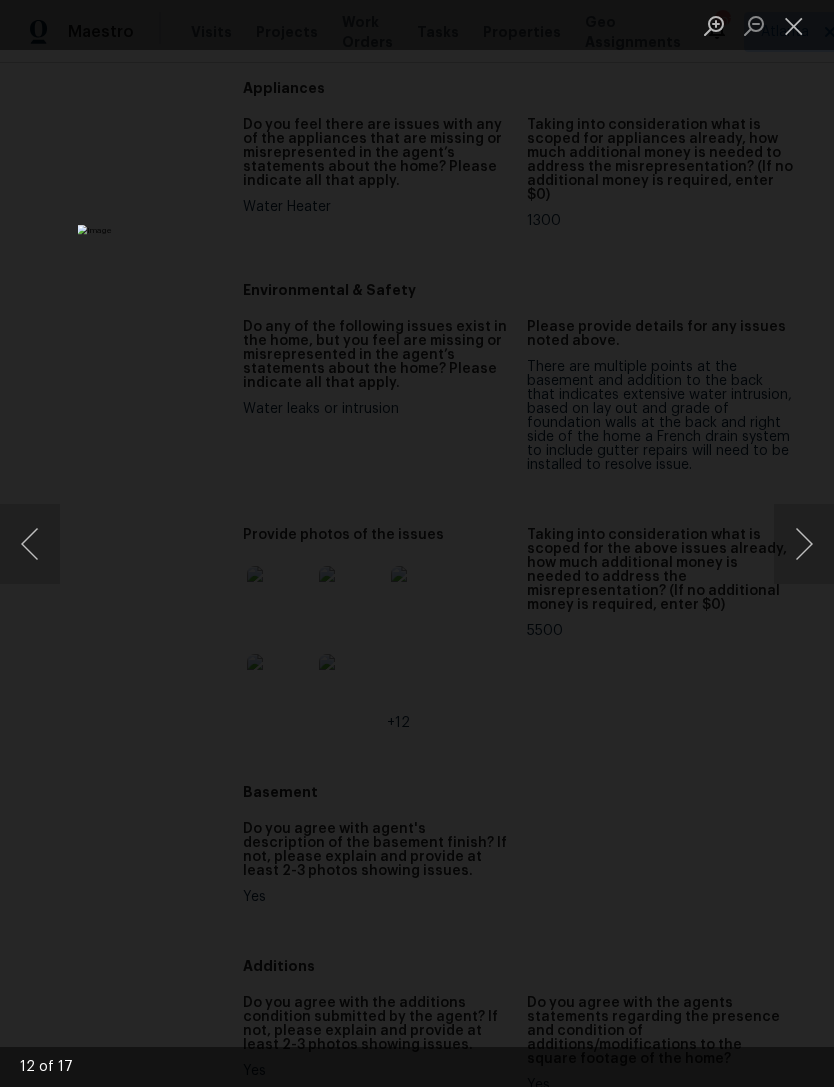click at bounding box center [804, 544] 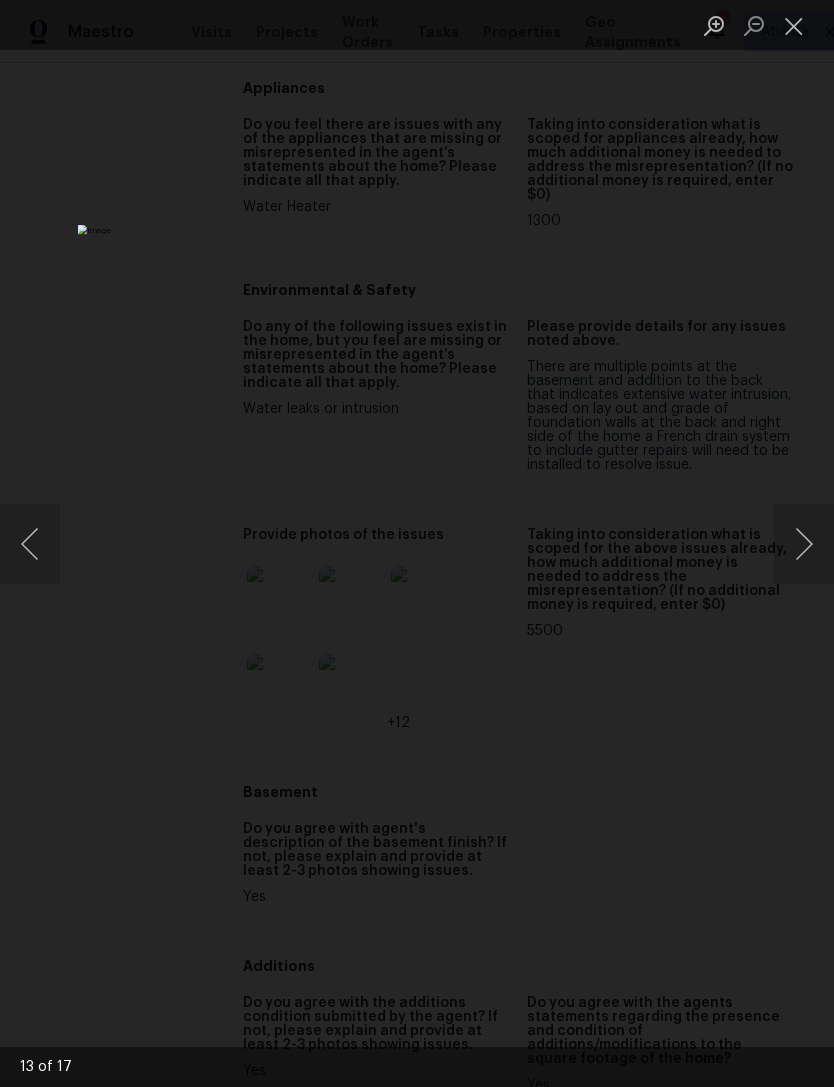 click at bounding box center [804, 544] 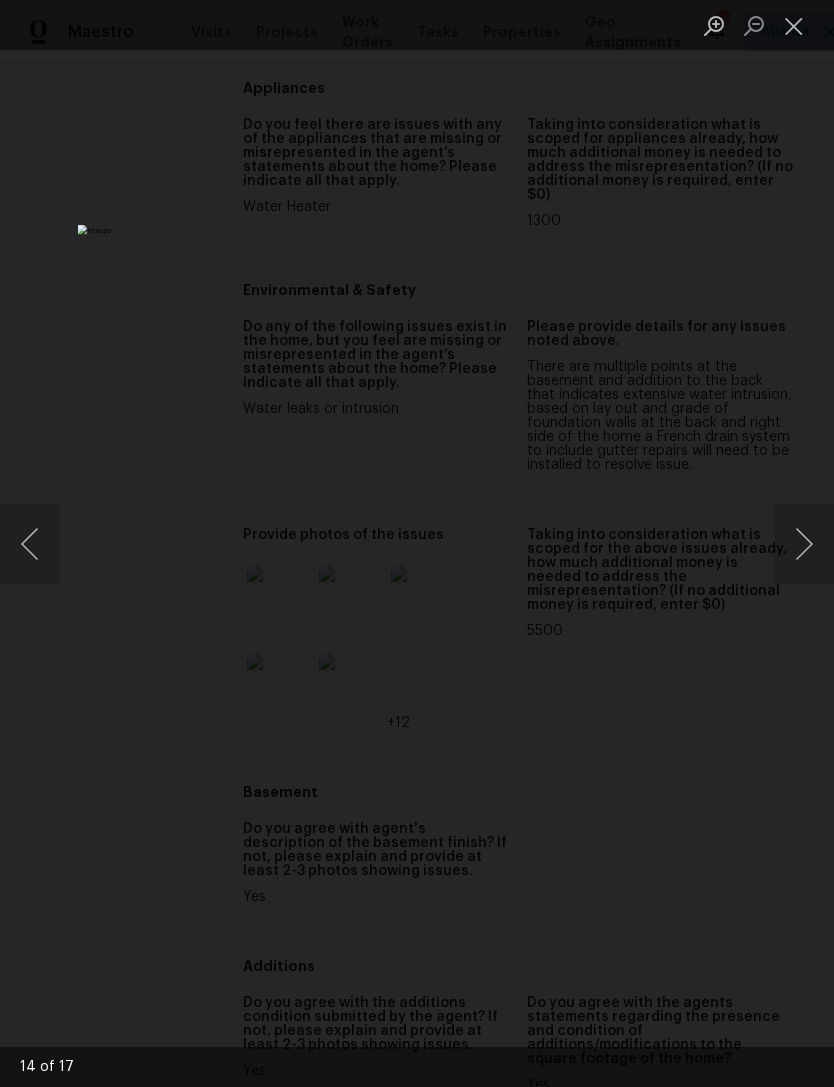 click at bounding box center [804, 544] 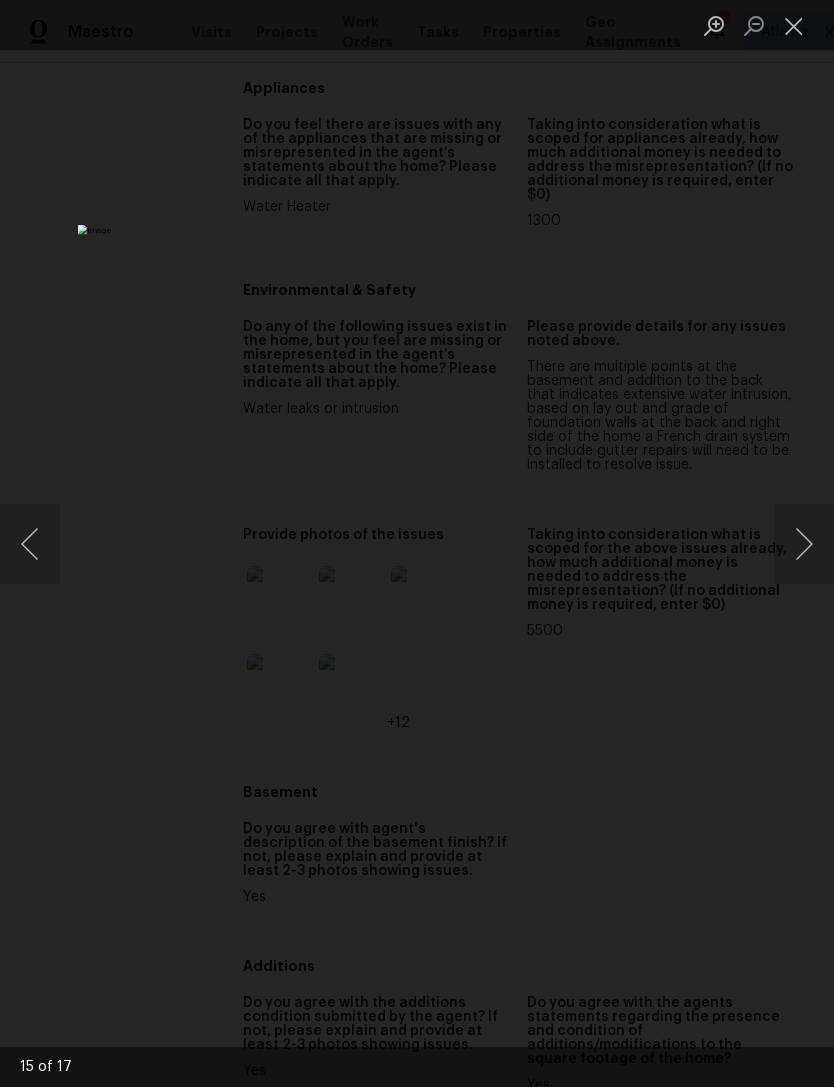 click at bounding box center [794, 25] 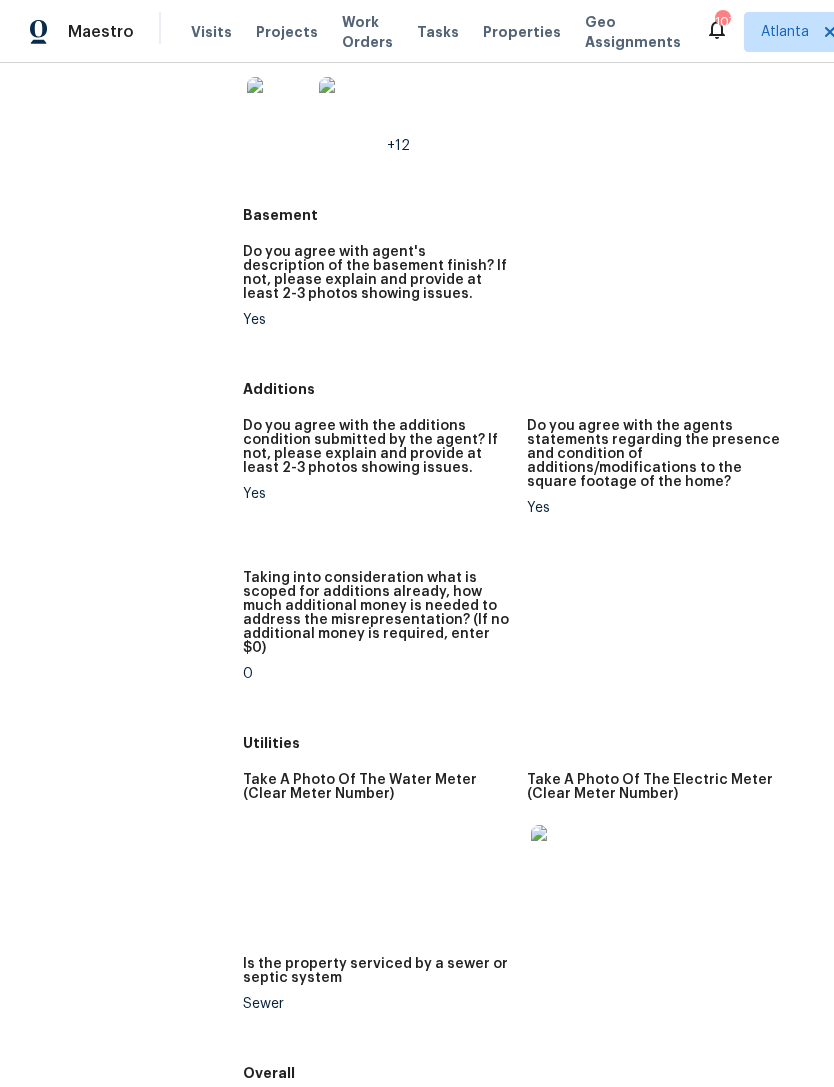scroll, scrollTop: 2787, scrollLeft: 0, axis: vertical 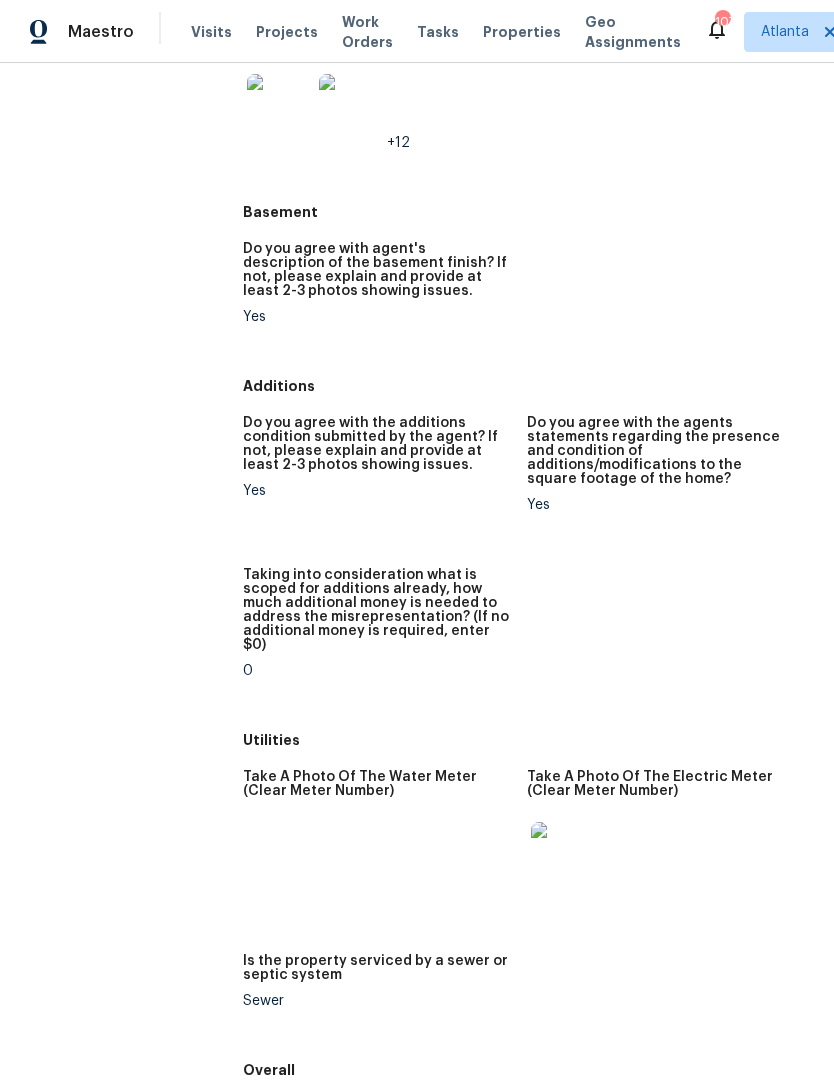 click on "Do you agree with agent's description of the basement finish? If not, please explain and provide at least 2-3 photos showing issues. Yes" at bounding box center [526, 299] 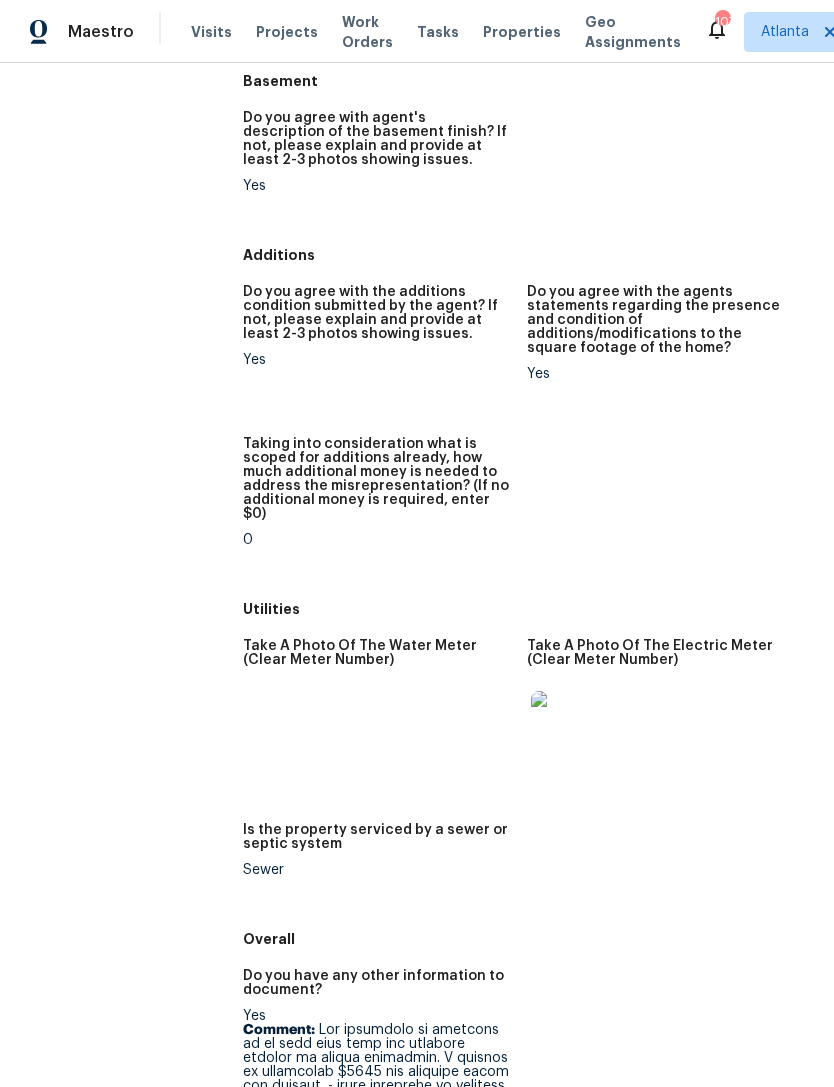 scroll, scrollTop: 2922, scrollLeft: 0, axis: vertical 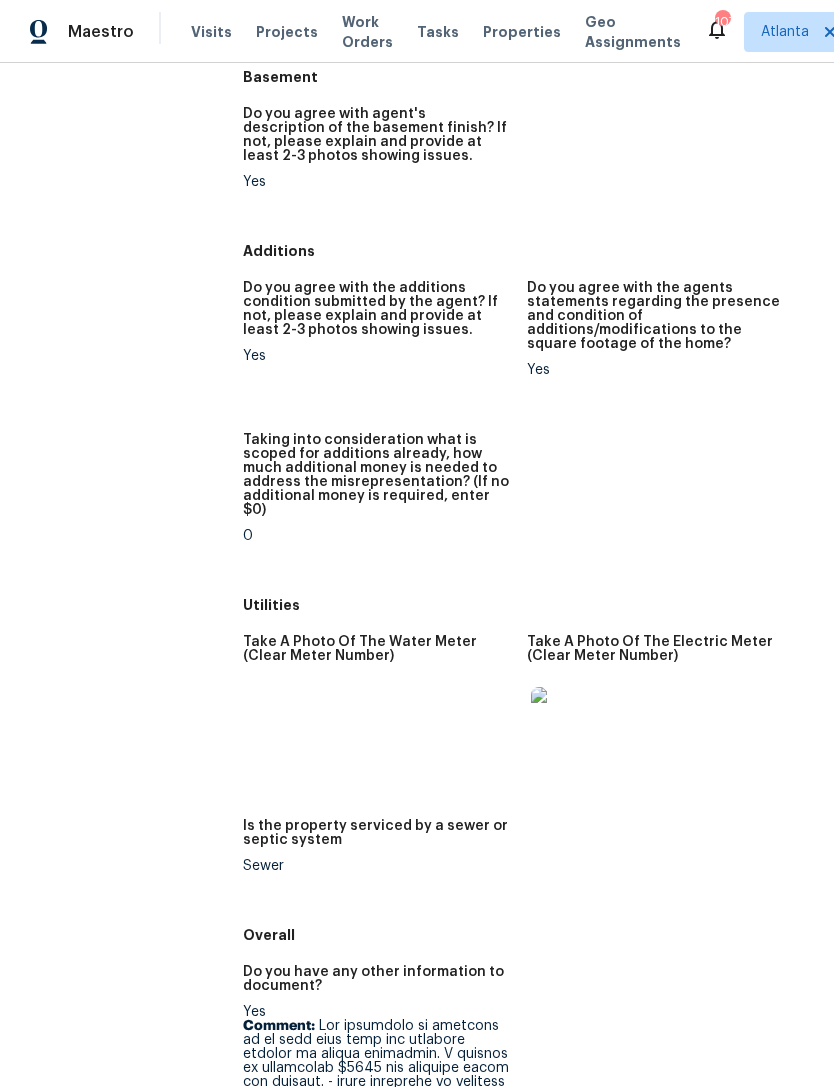 click at bounding box center [563, 719] 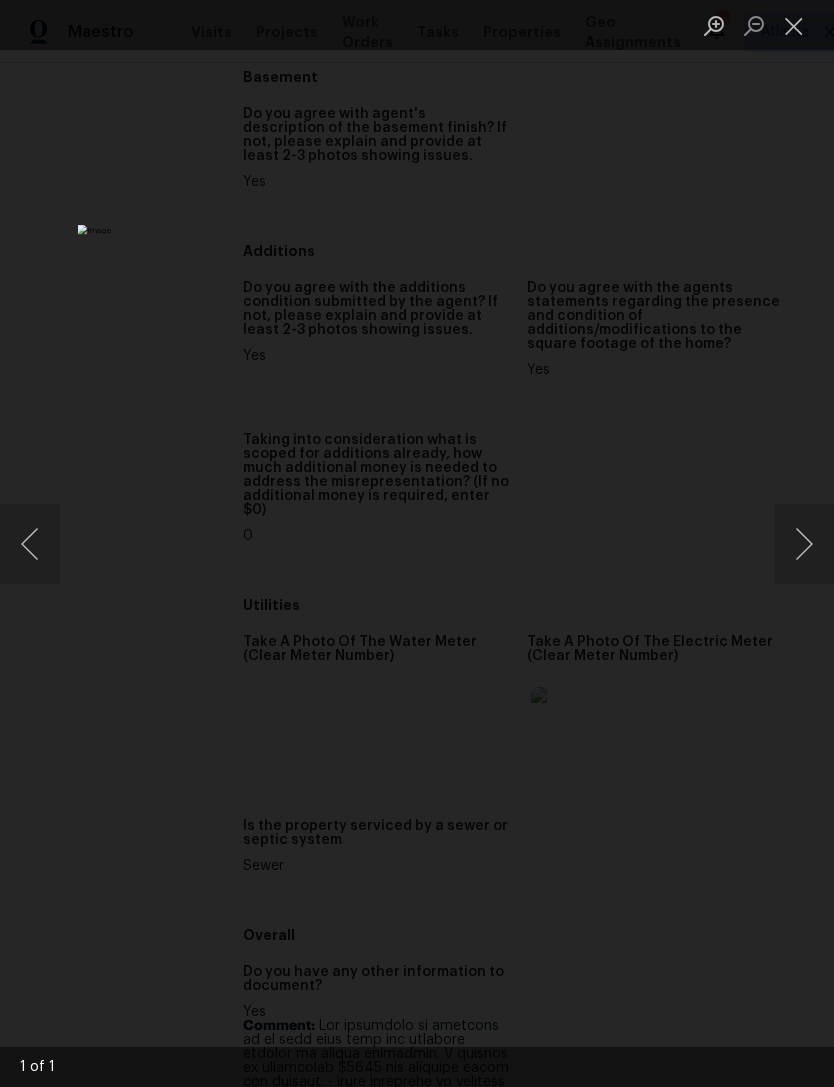 click at bounding box center [794, 25] 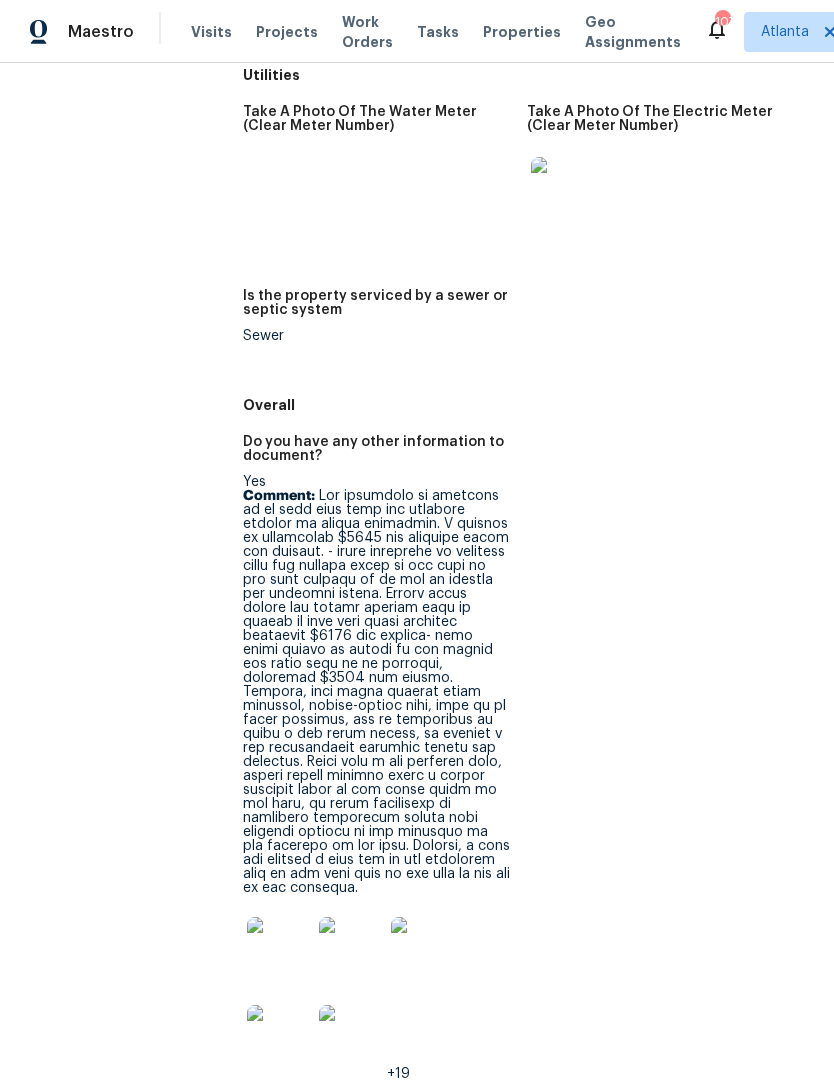scroll, scrollTop: 3451, scrollLeft: 0, axis: vertical 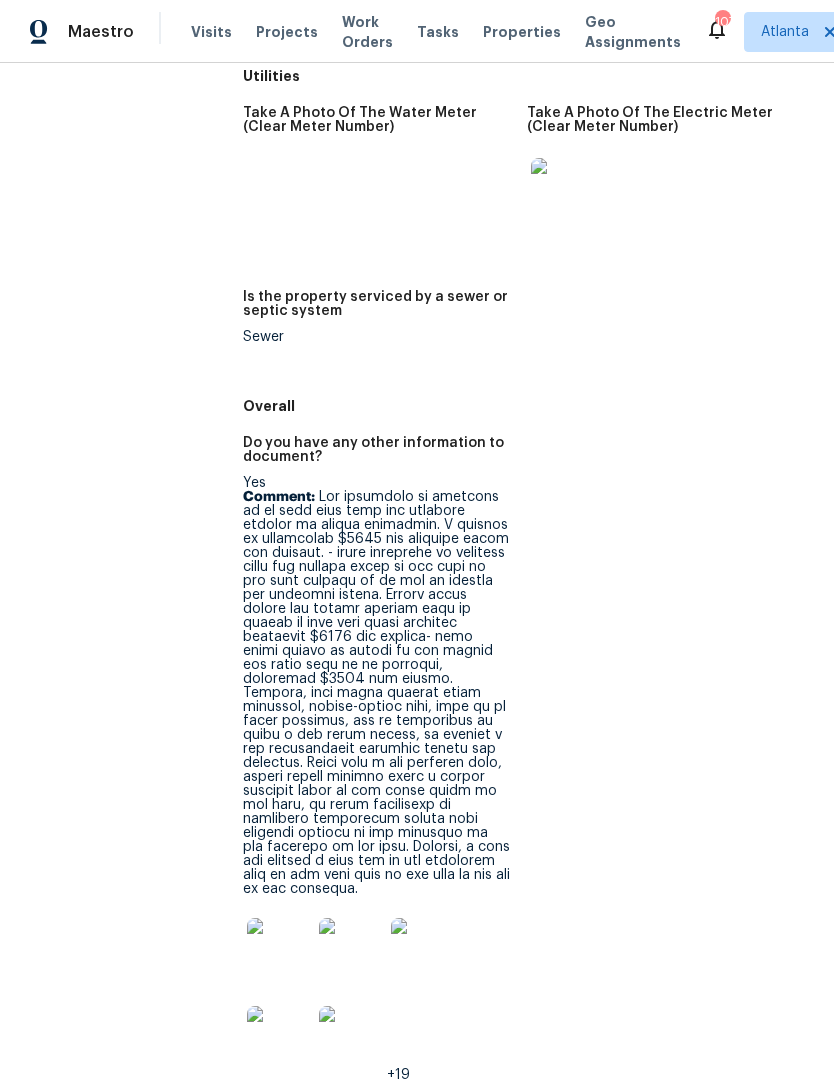 click at bounding box center (279, 950) 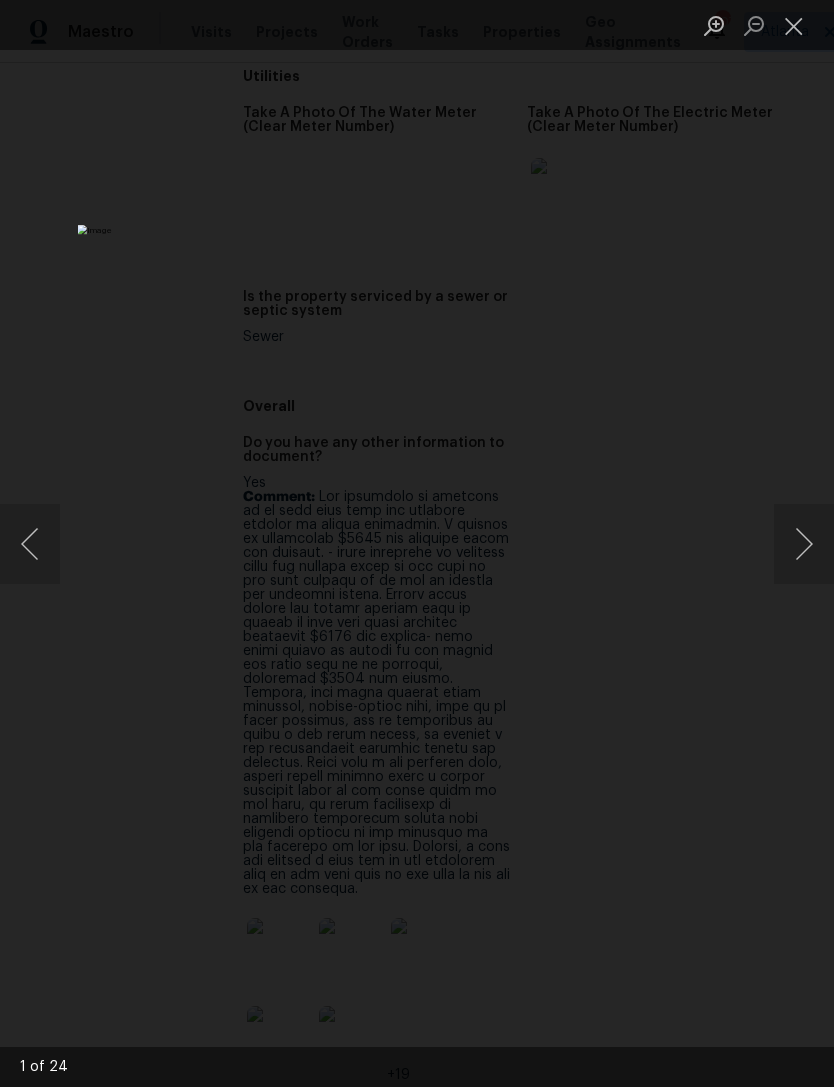 click at bounding box center [804, 544] 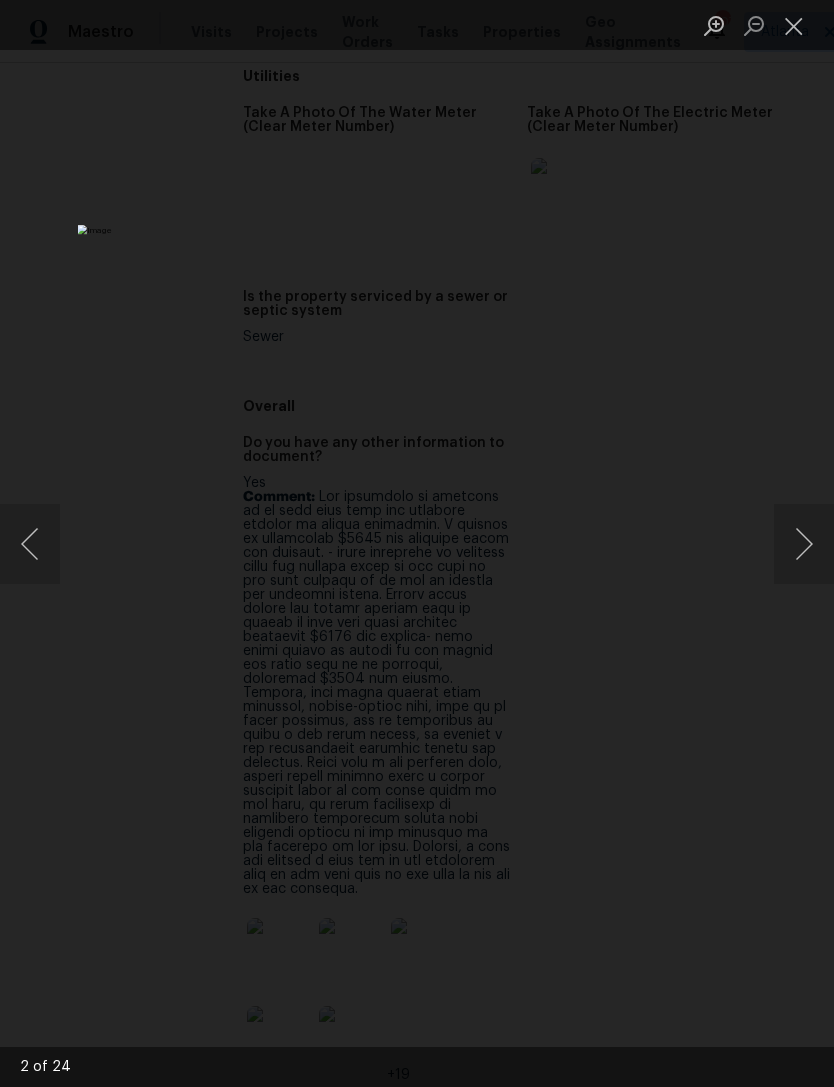 click at bounding box center (804, 544) 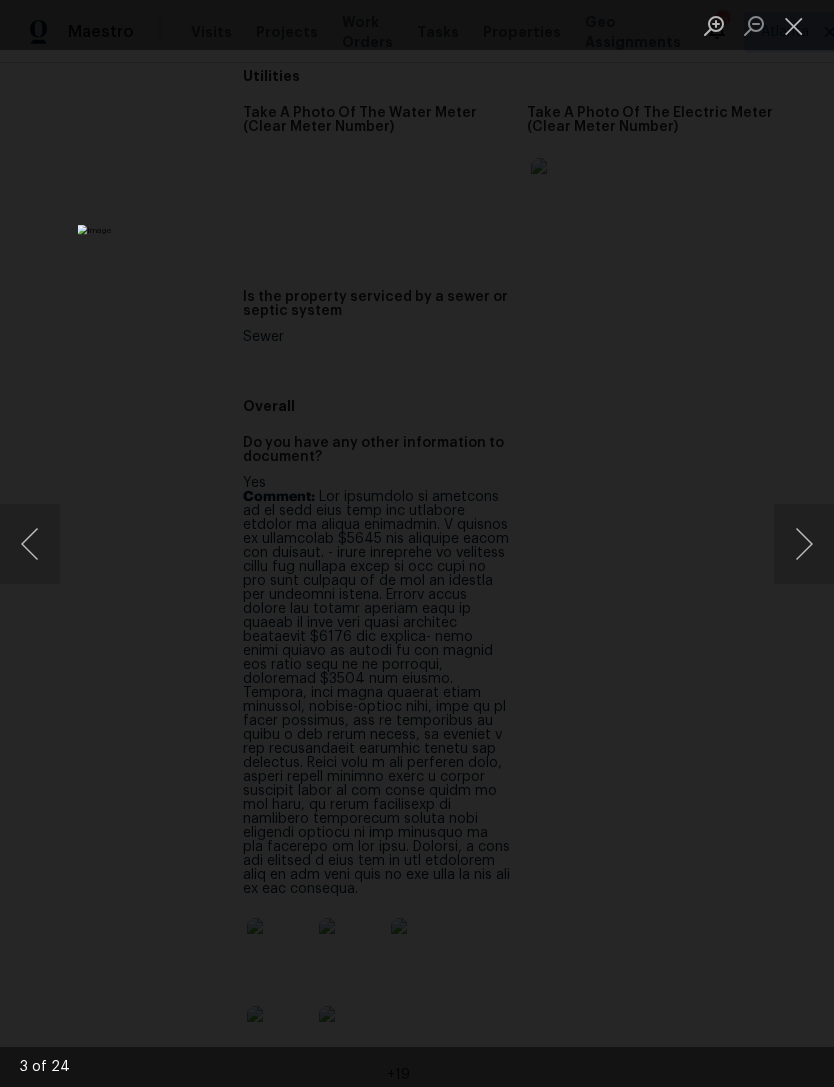 click at bounding box center (417, 543) 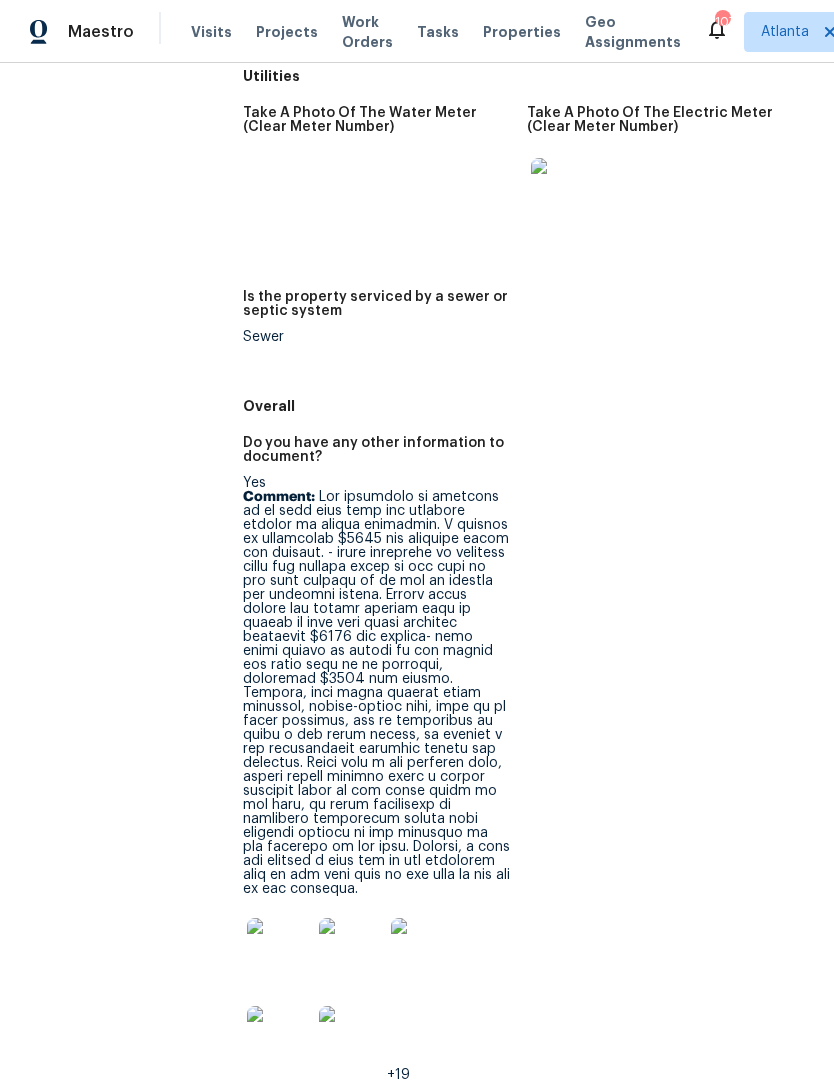 click at bounding box center [279, 950] 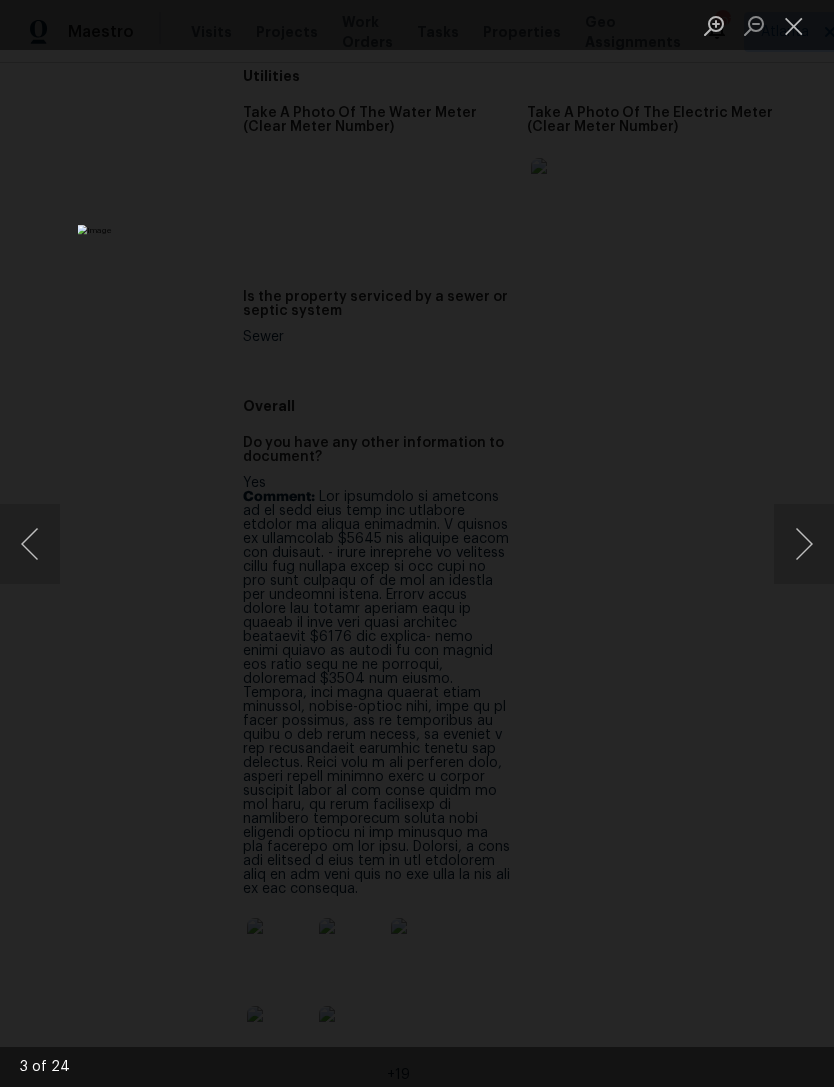 click at bounding box center (804, 544) 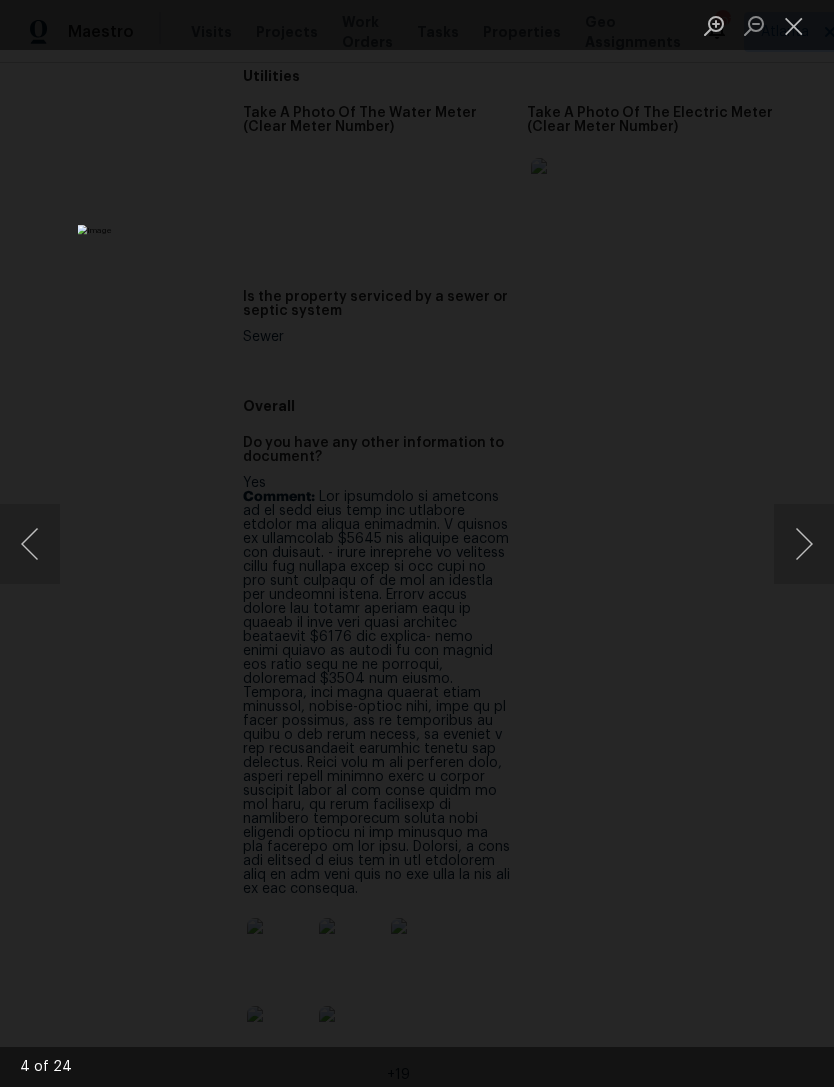 click at bounding box center (804, 544) 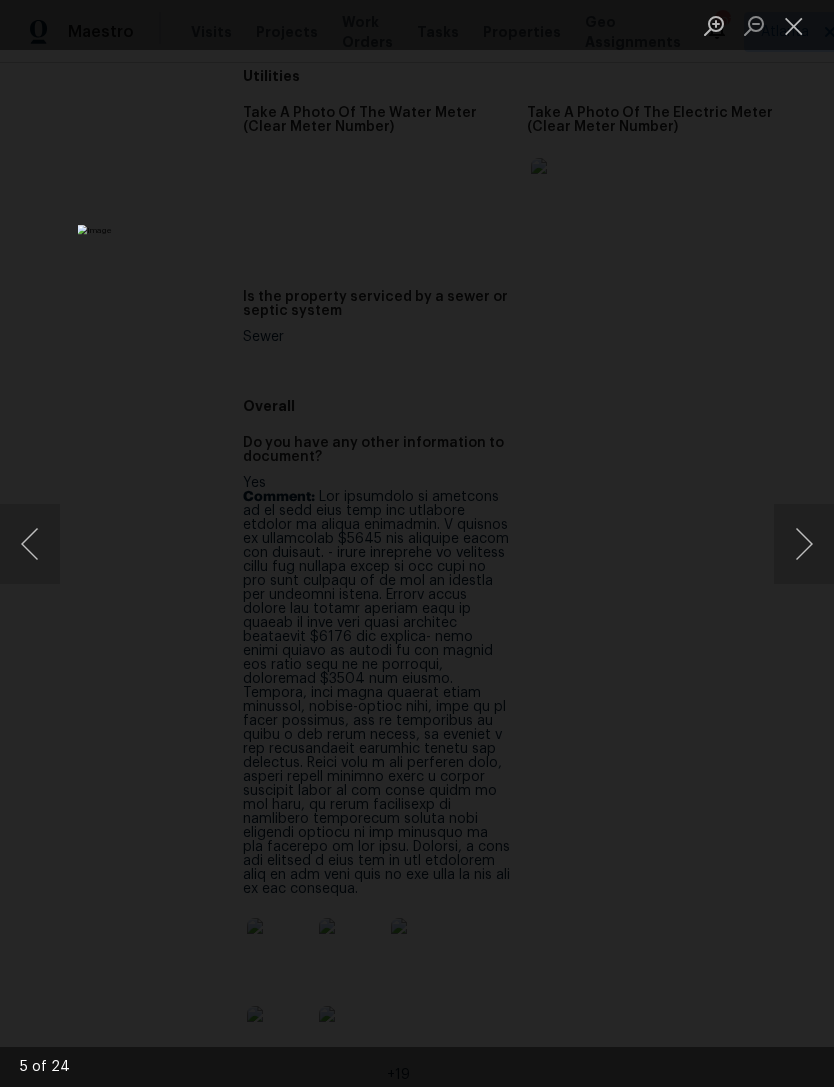 click at bounding box center (804, 544) 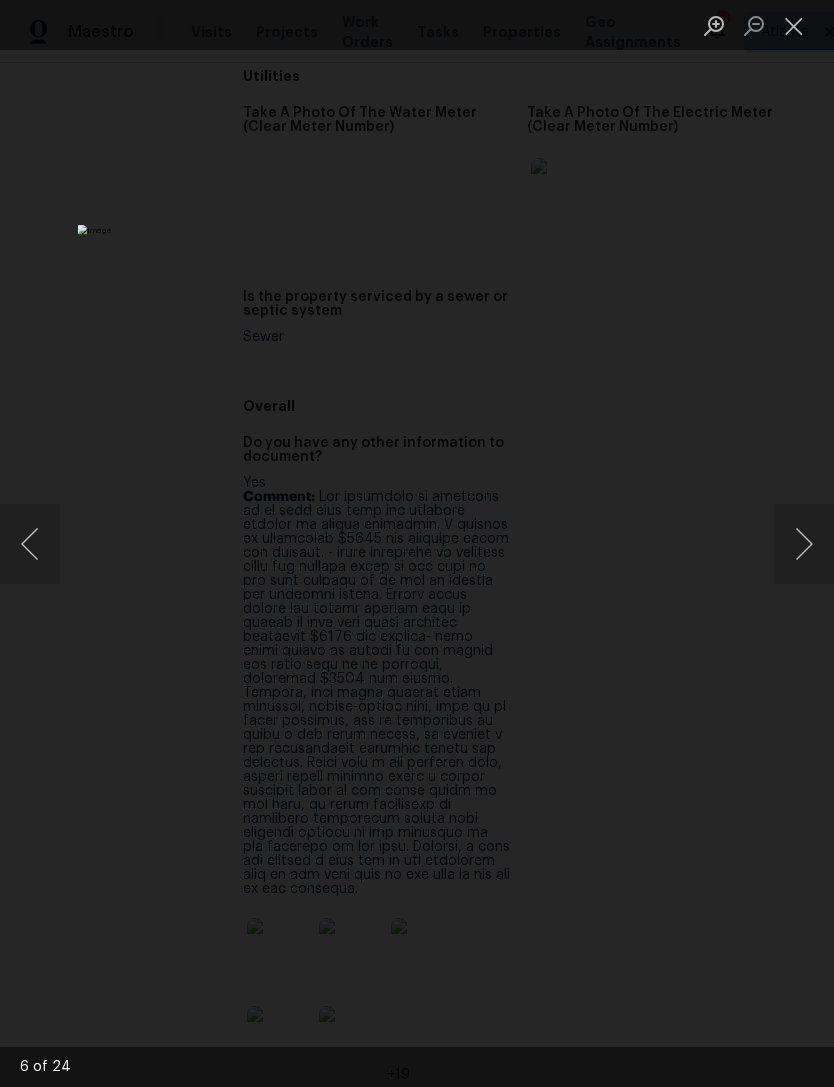 click at bounding box center (30, 544) 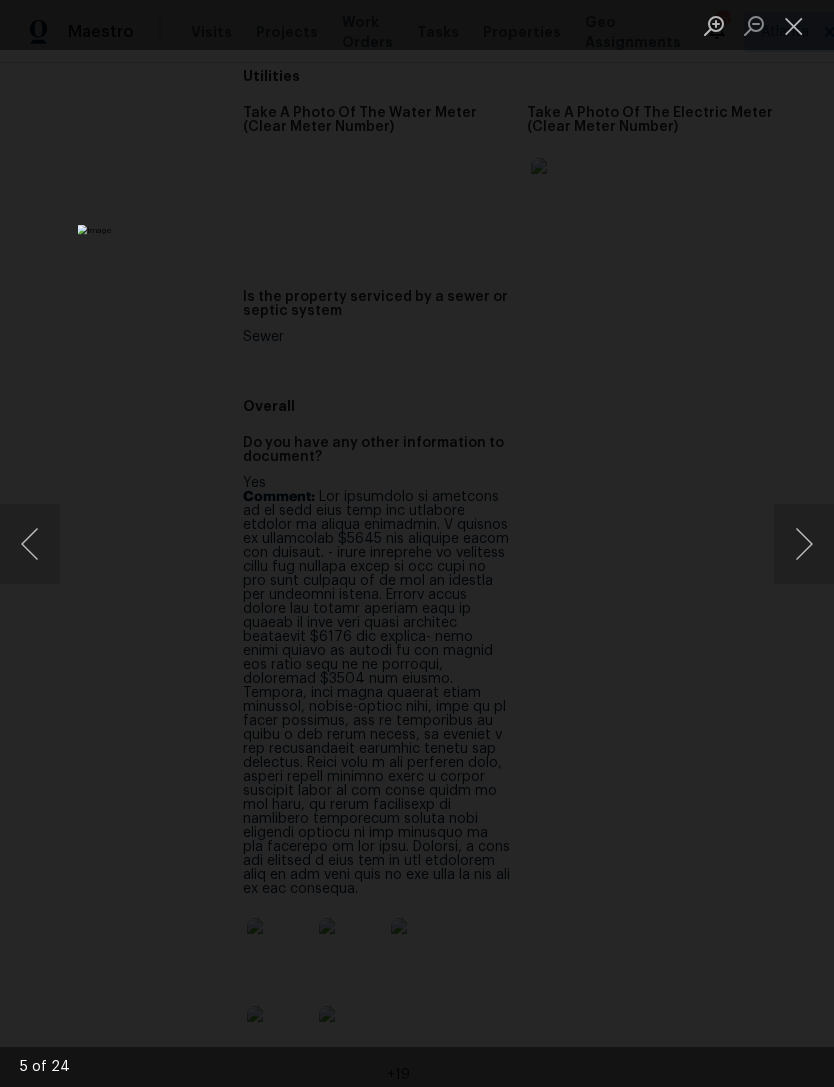 click at bounding box center (30, 544) 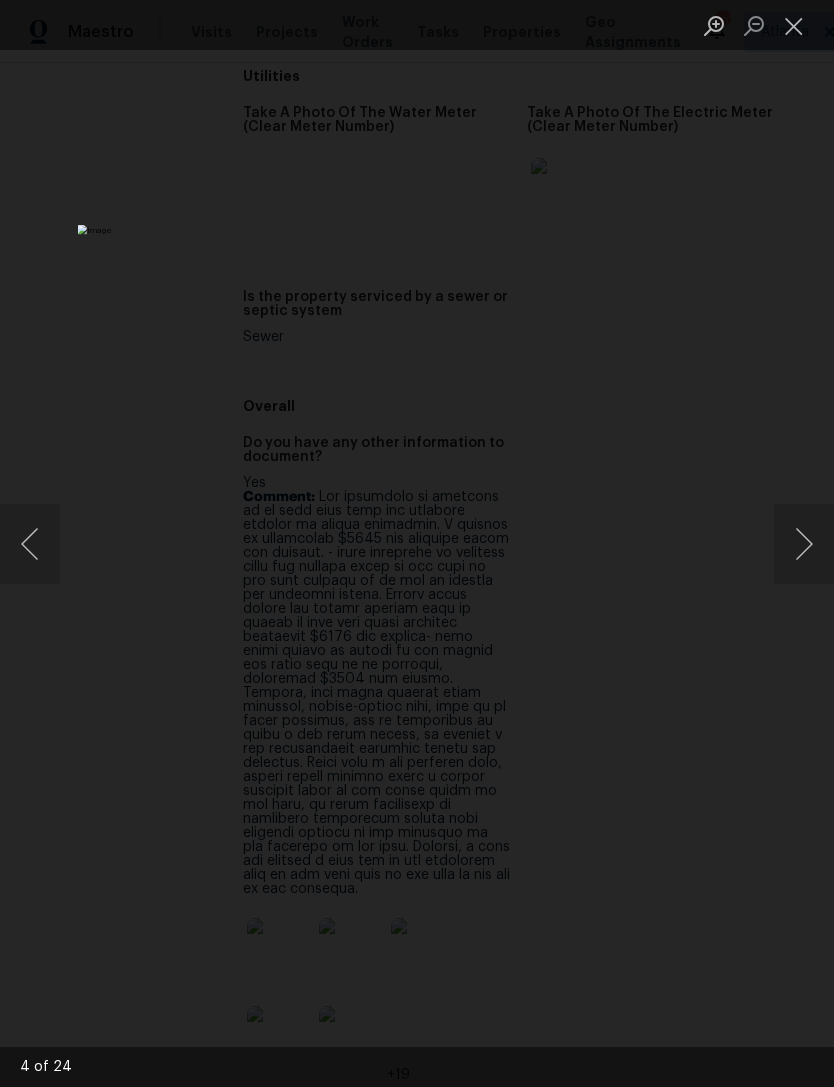 click at bounding box center (794, 25) 